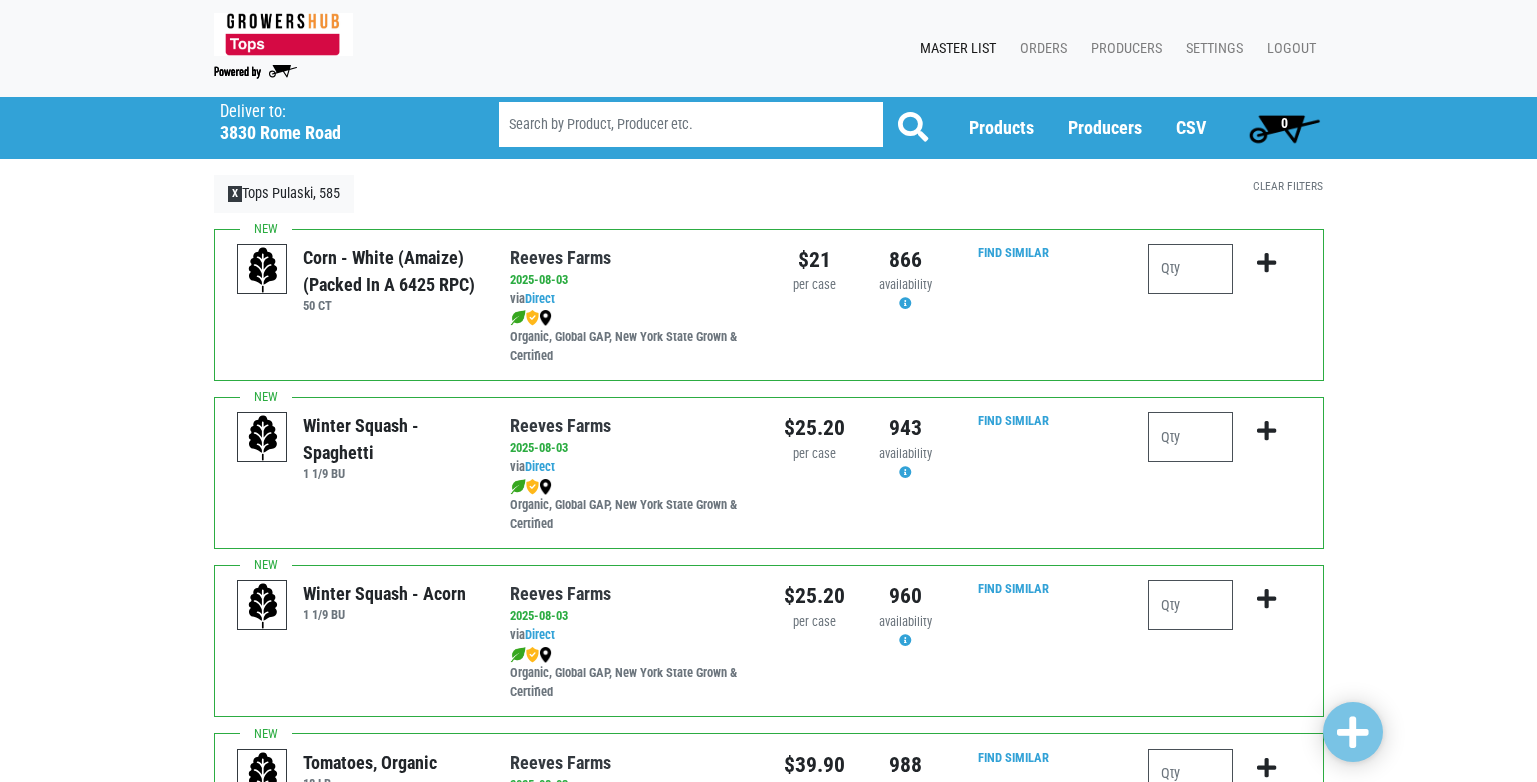 scroll, scrollTop: 0, scrollLeft: 0, axis: both 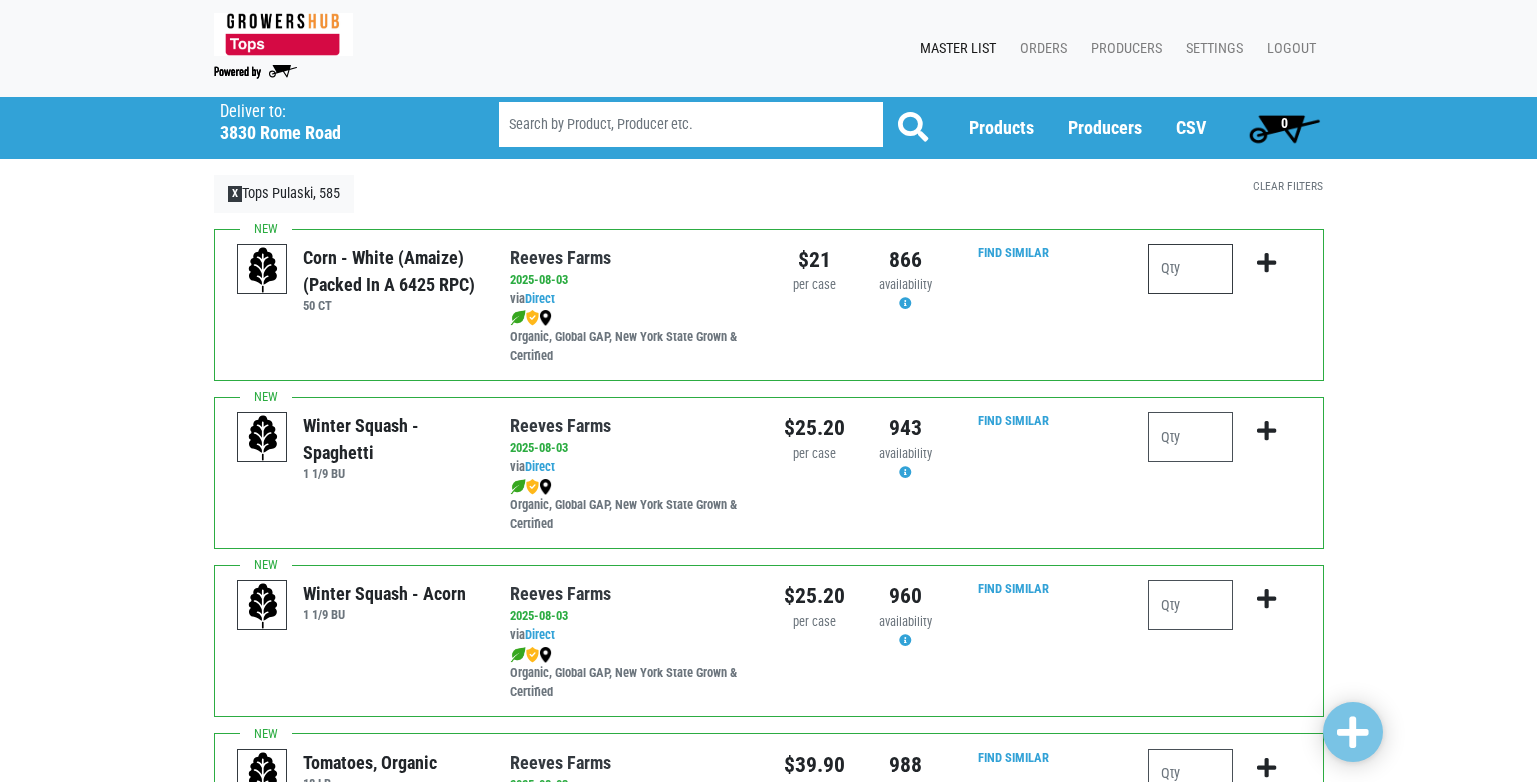 click at bounding box center (1190, 269) 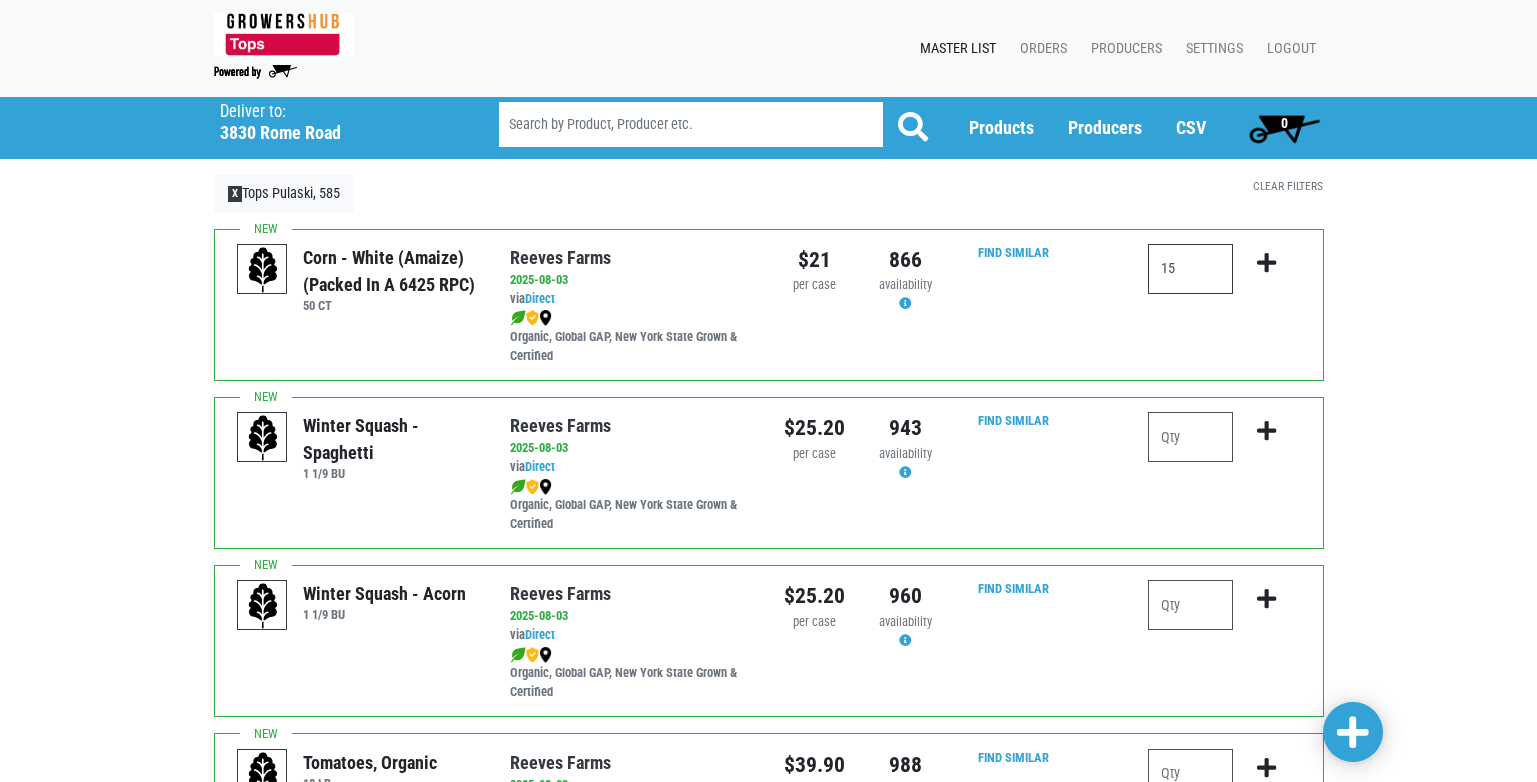 type on "15" 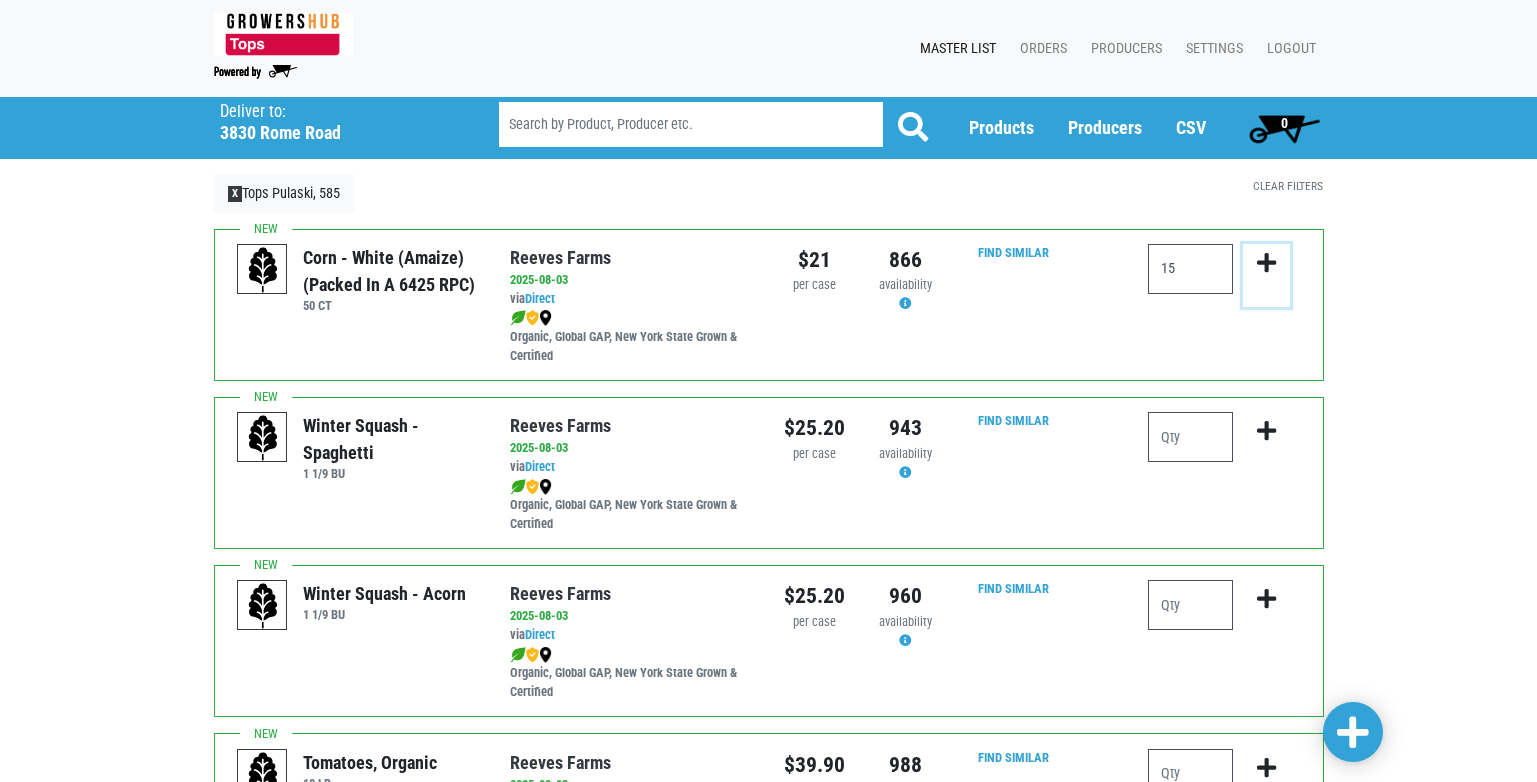 click at bounding box center [1266, 263] 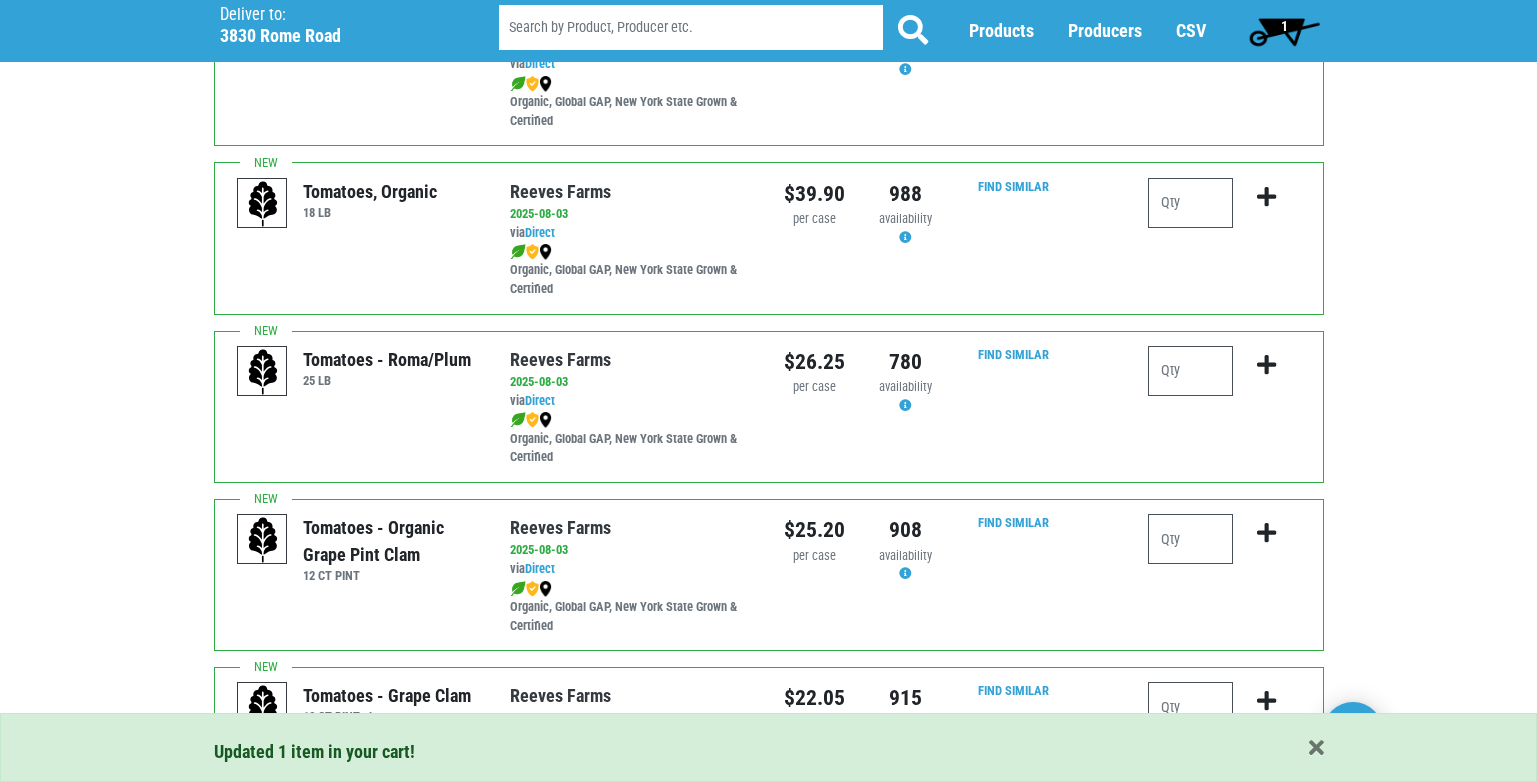 scroll, scrollTop: 600, scrollLeft: 0, axis: vertical 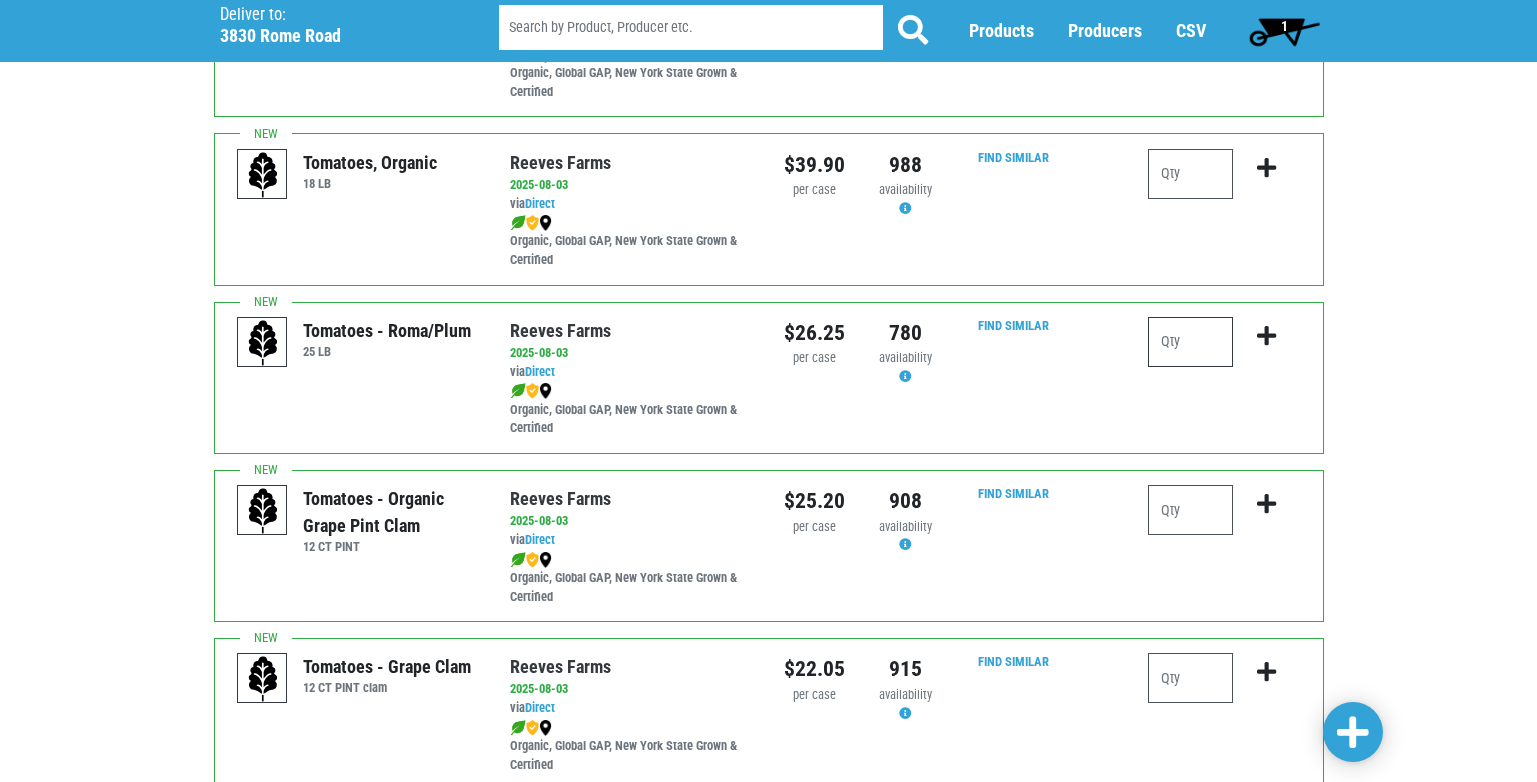 click at bounding box center (1190, 342) 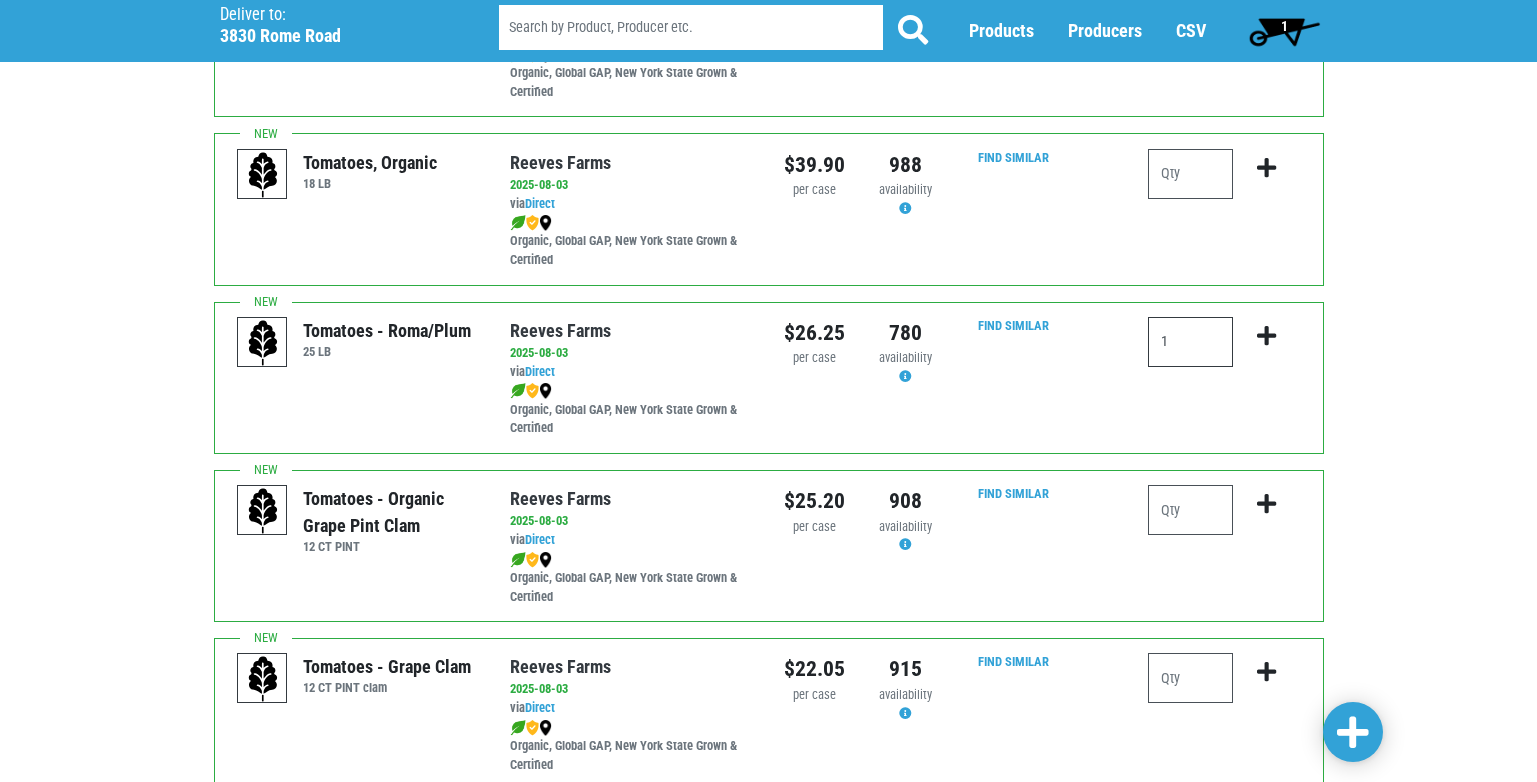 type on "1" 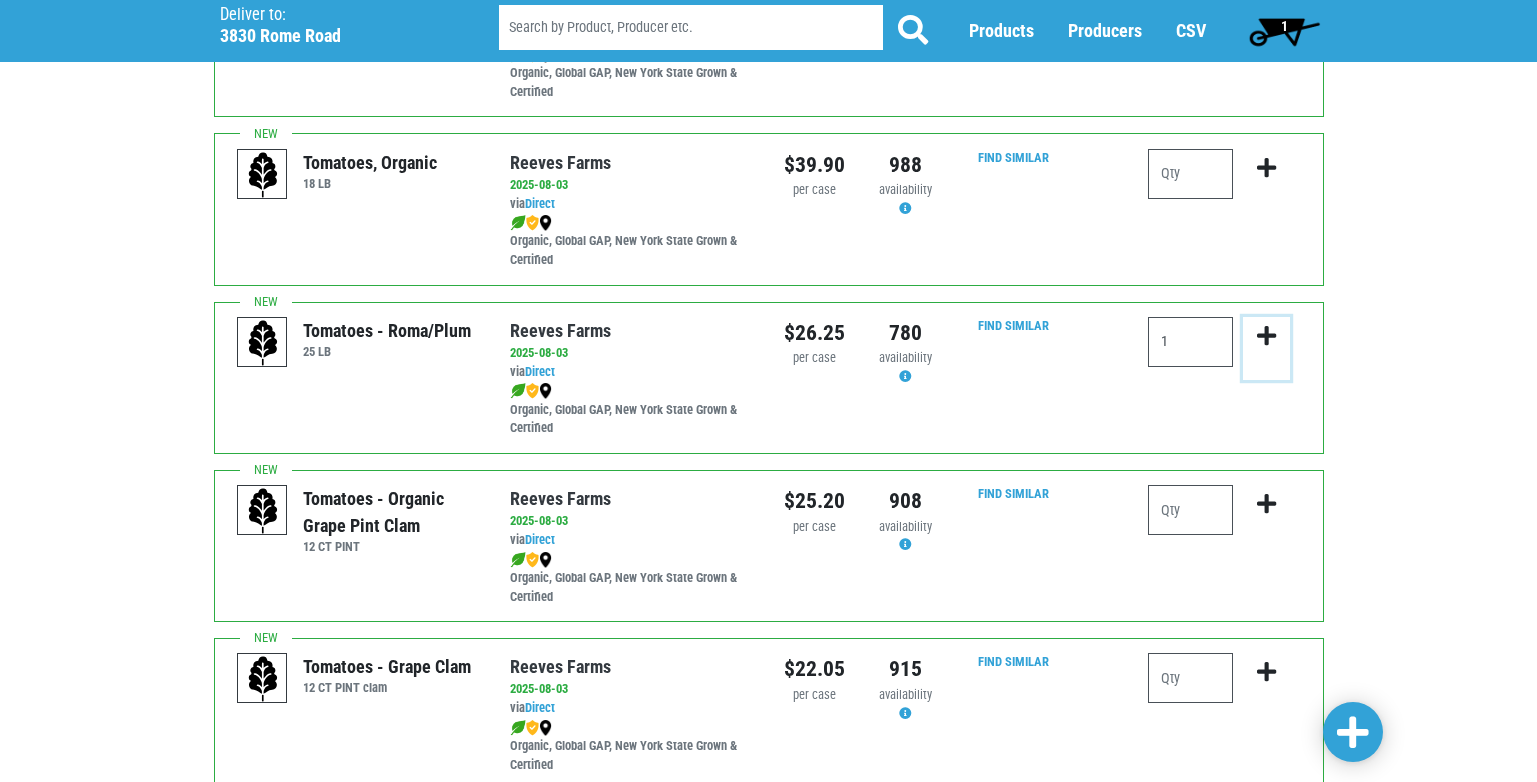click at bounding box center [1266, 336] 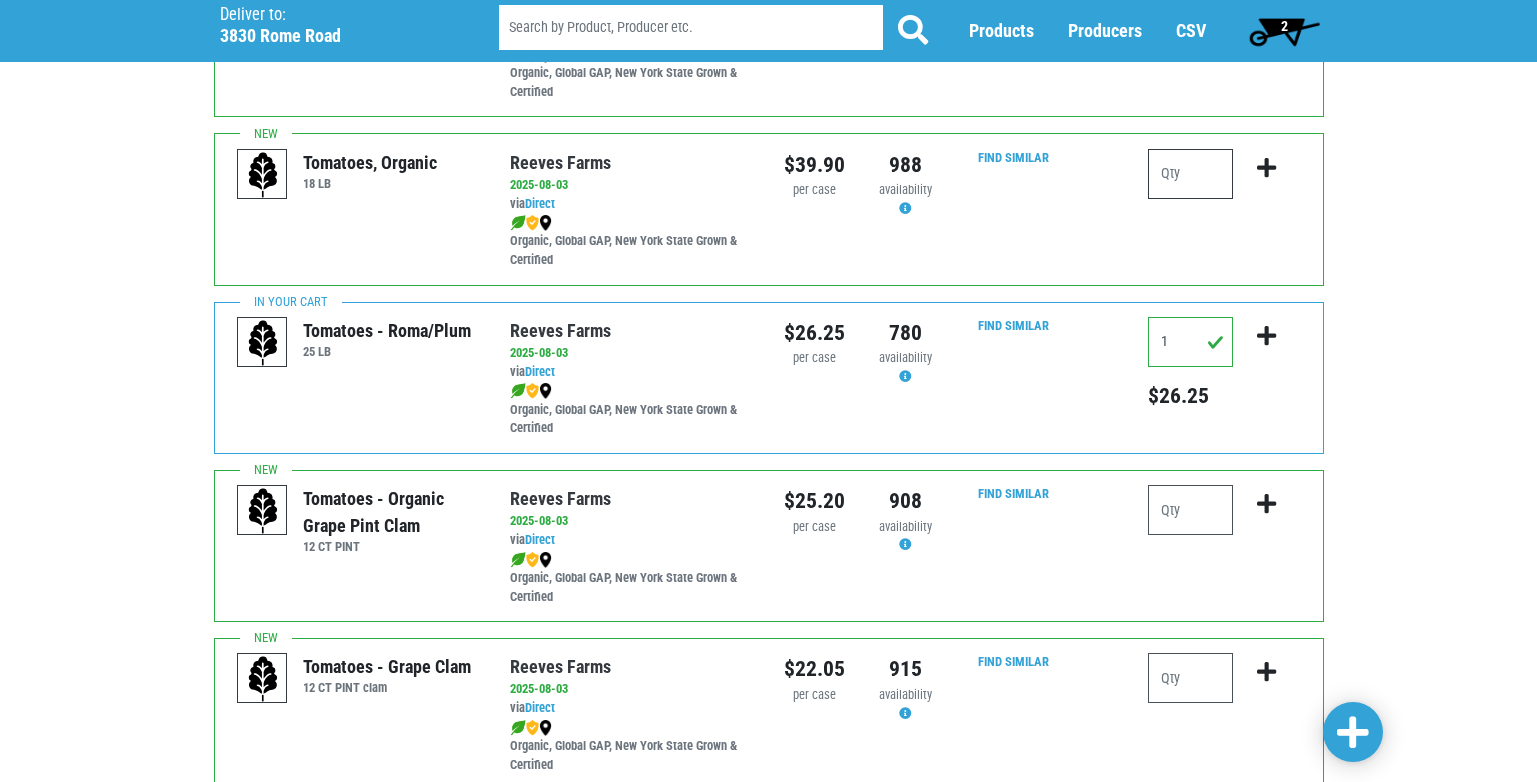 click at bounding box center (1190, 174) 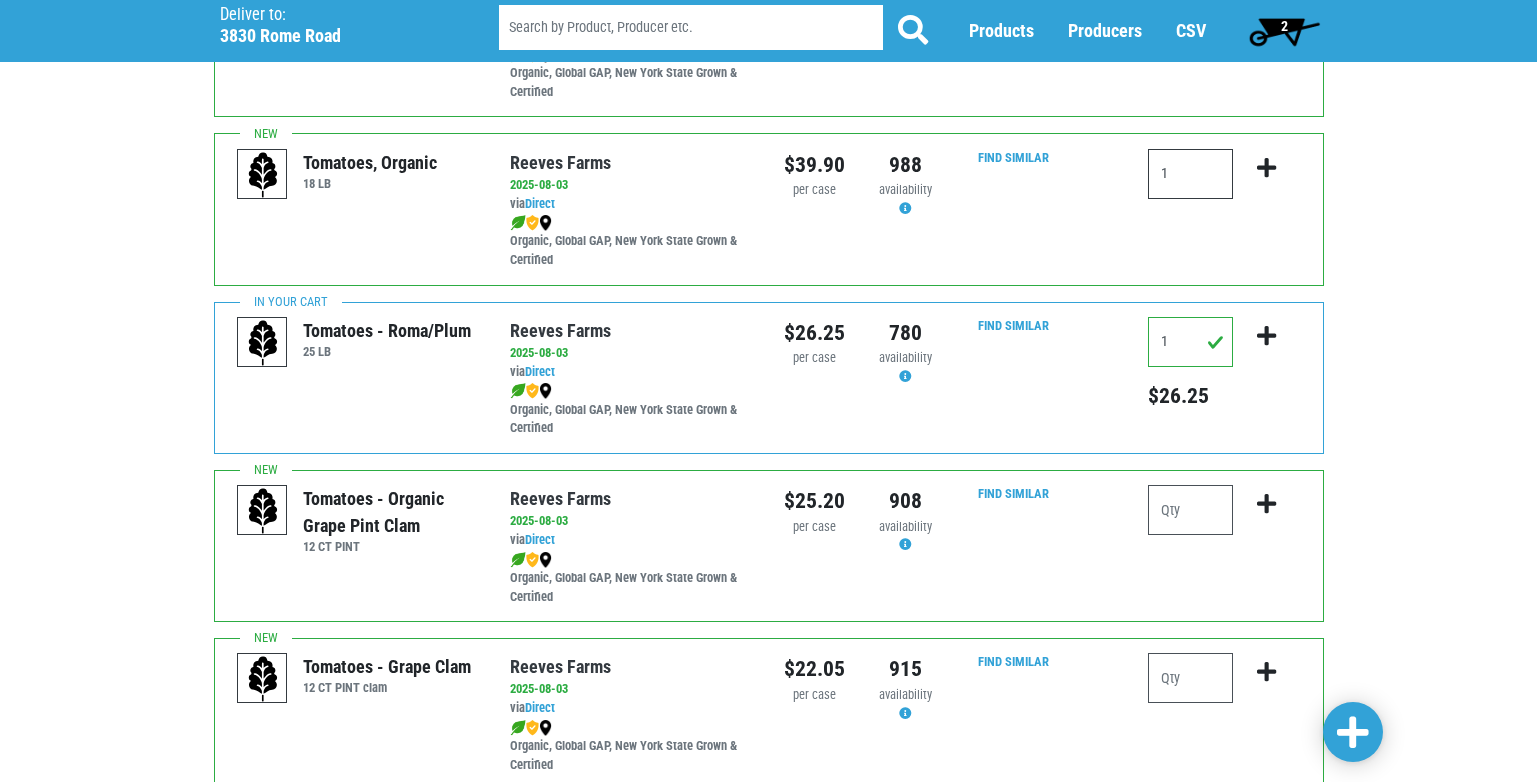 type on "1" 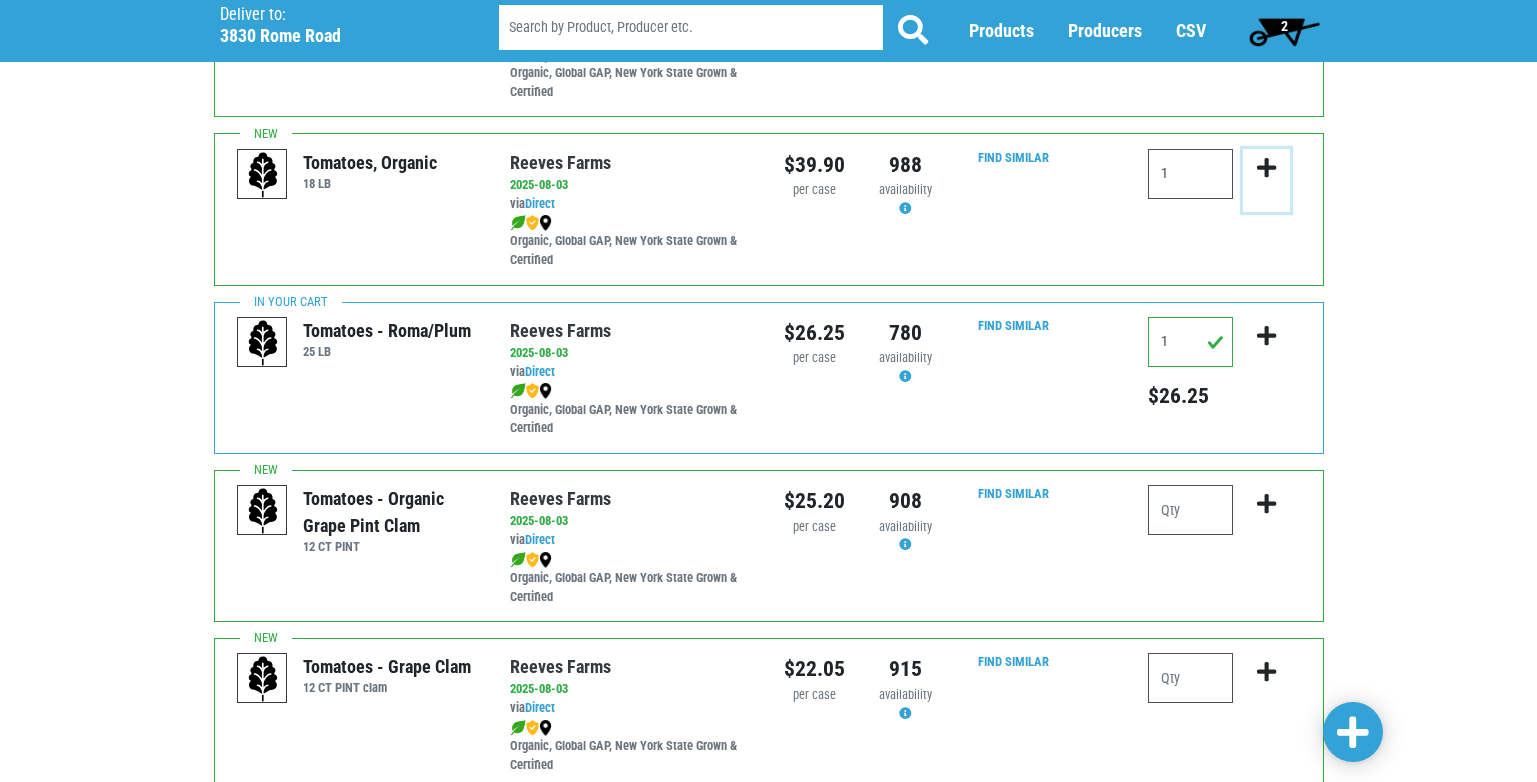 click at bounding box center (1266, 168) 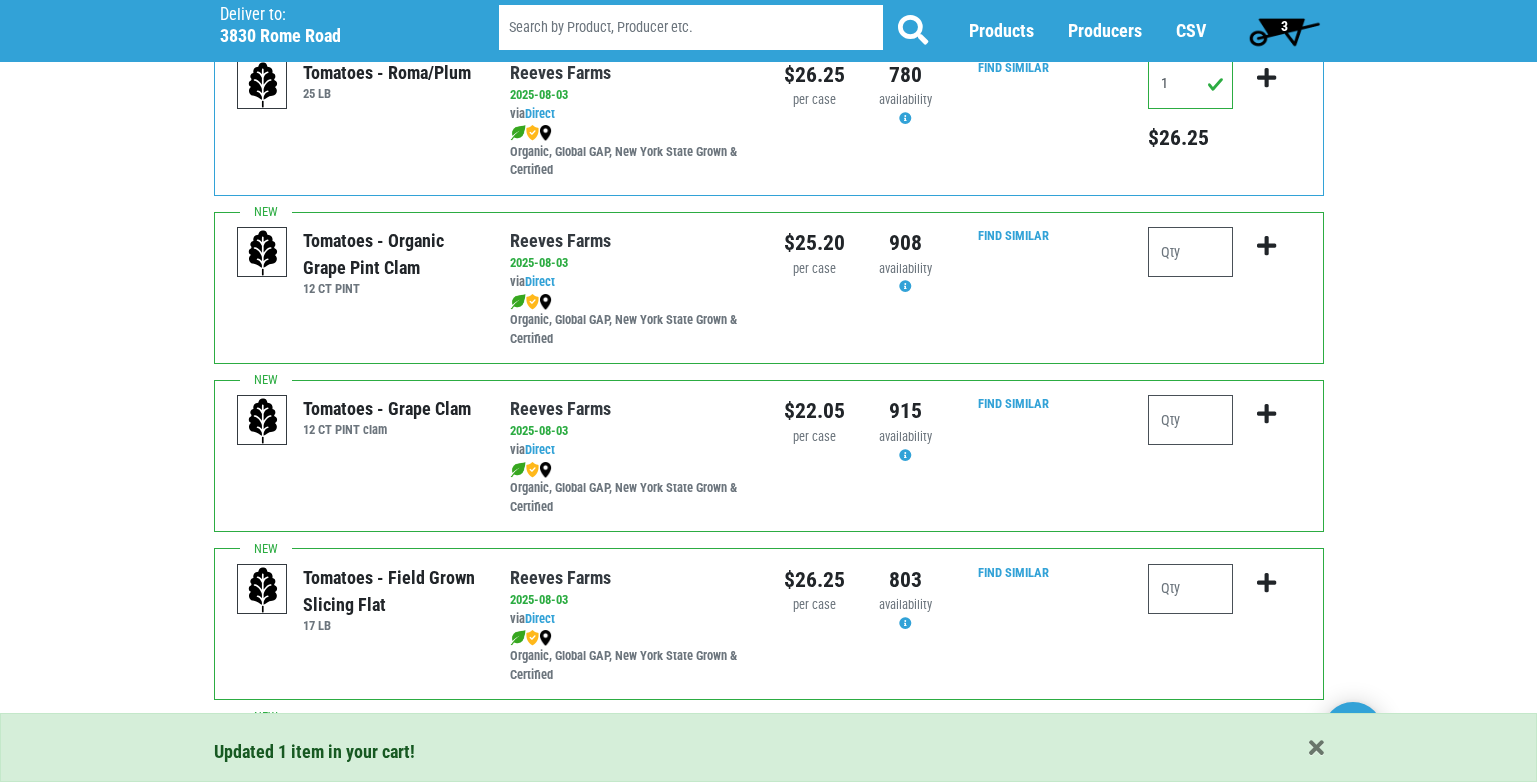 scroll, scrollTop: 900, scrollLeft: 0, axis: vertical 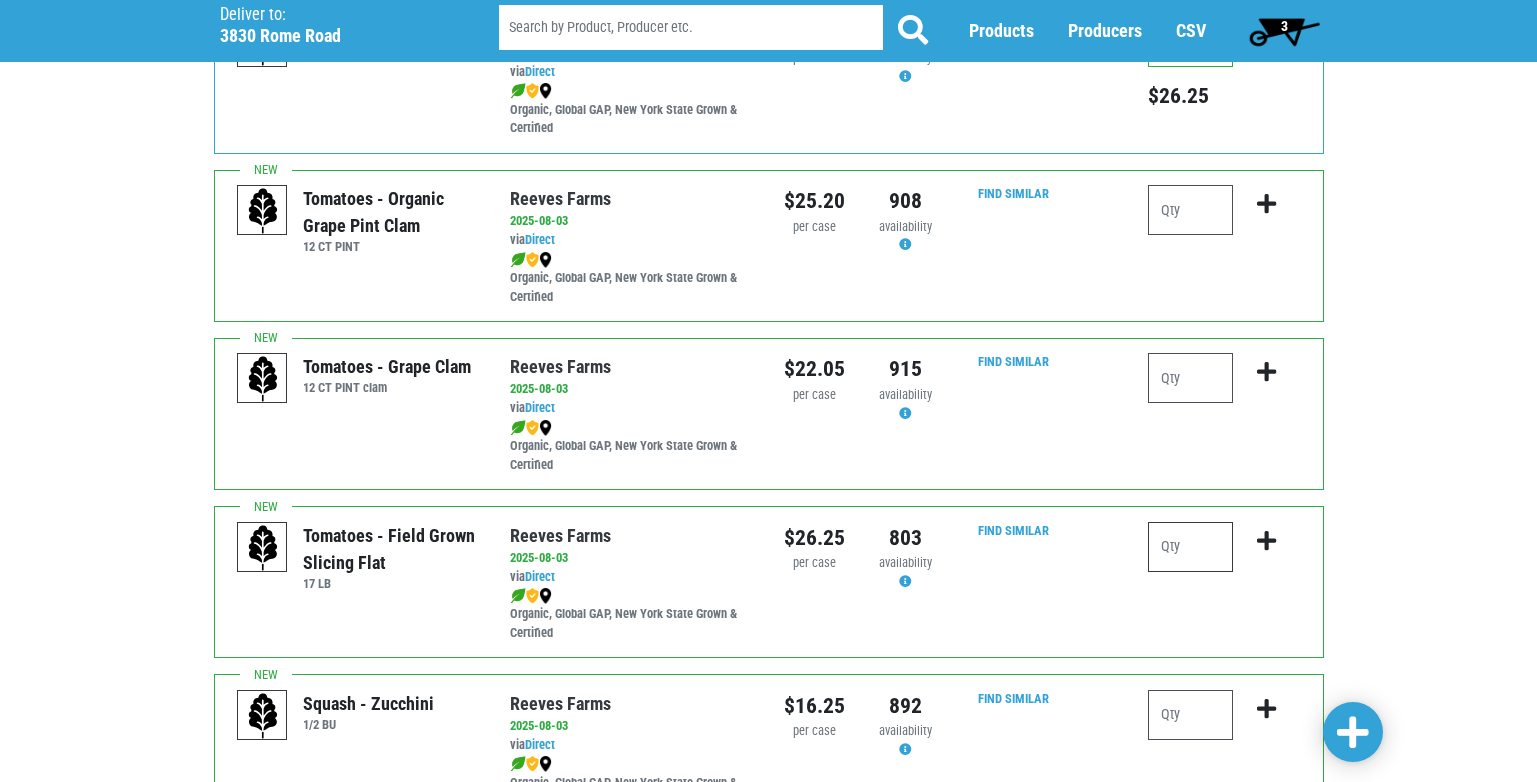 click at bounding box center [1190, 547] 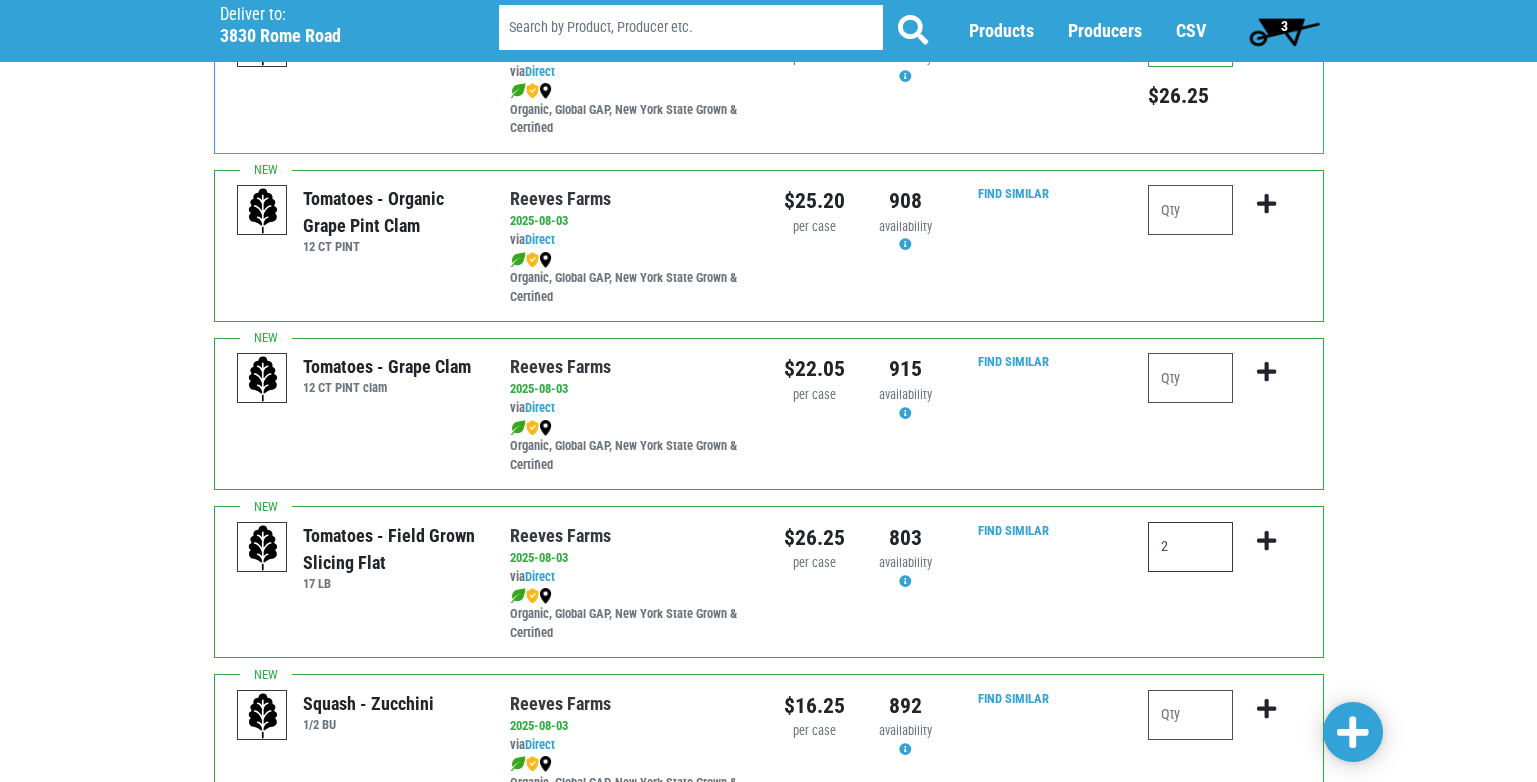 type on "2" 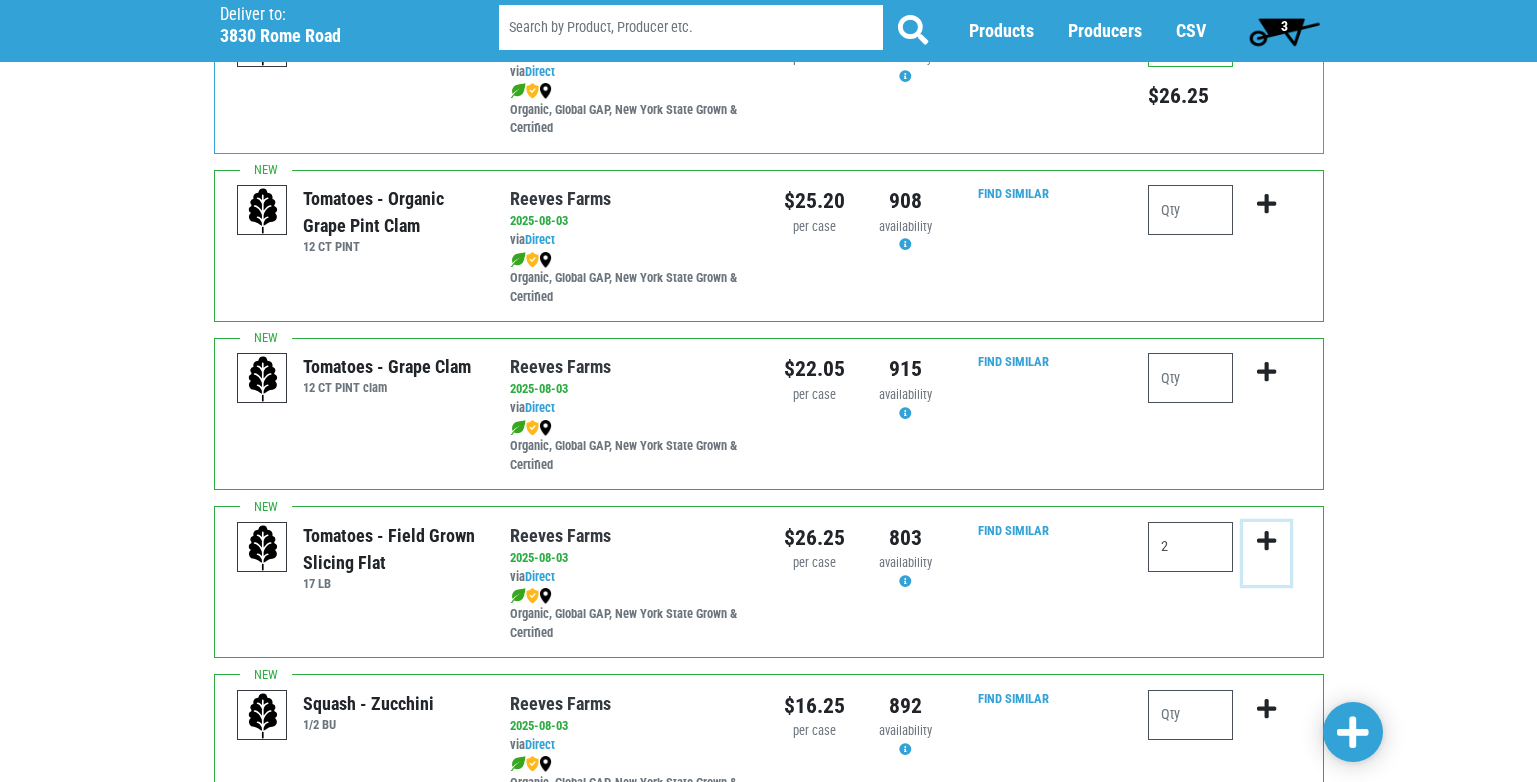 click at bounding box center (1266, 541) 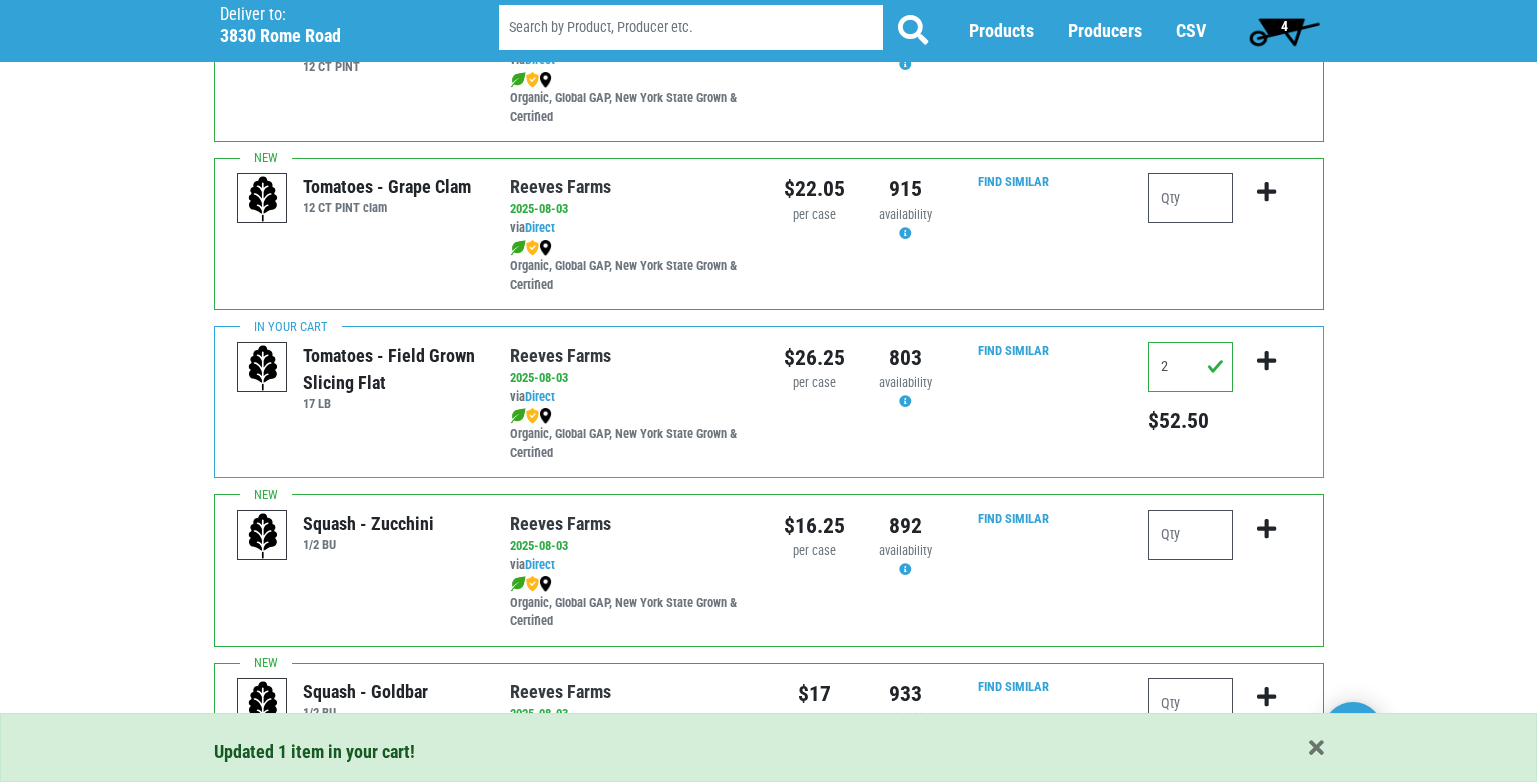 scroll, scrollTop: 1100, scrollLeft: 0, axis: vertical 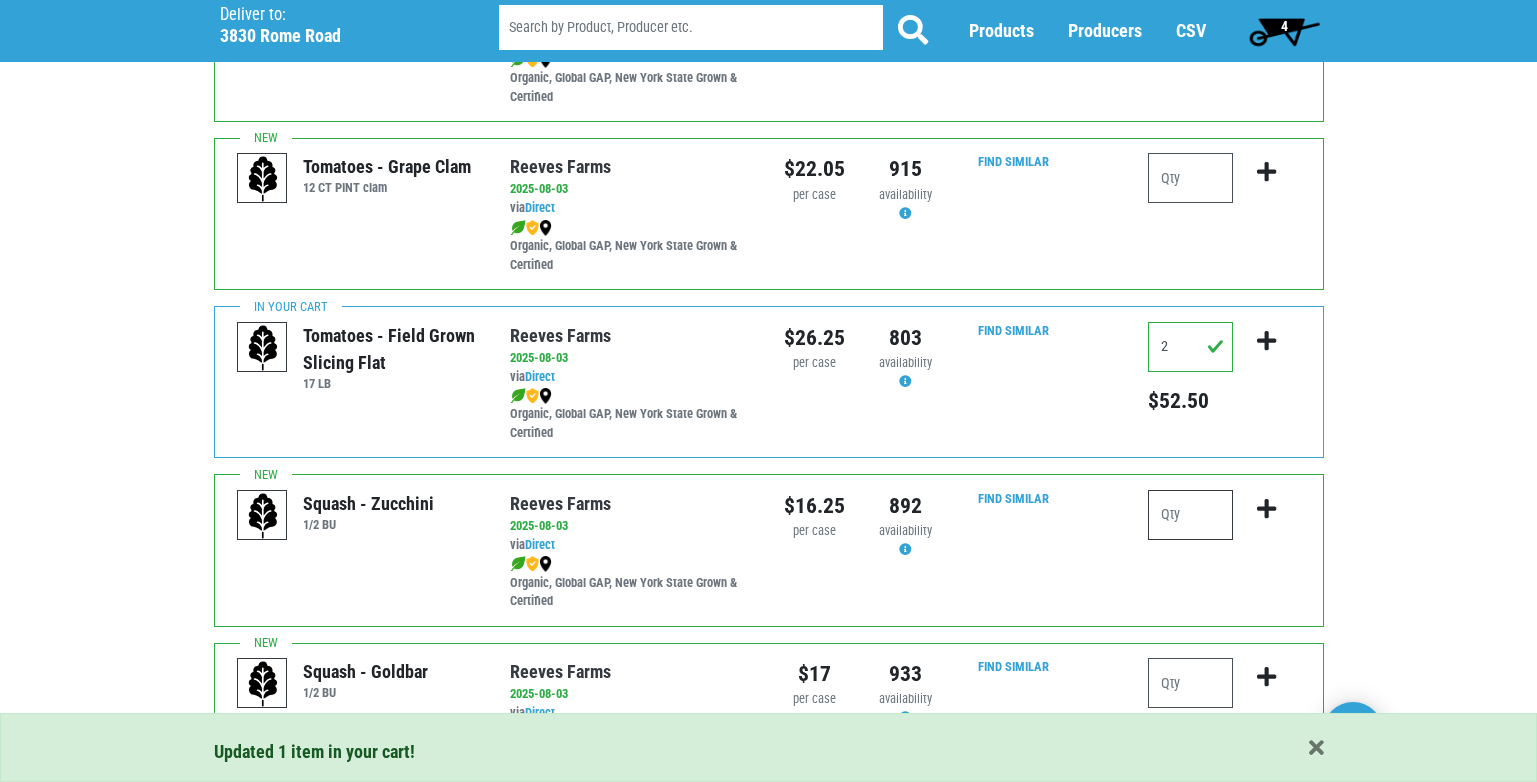 click at bounding box center (1190, 515) 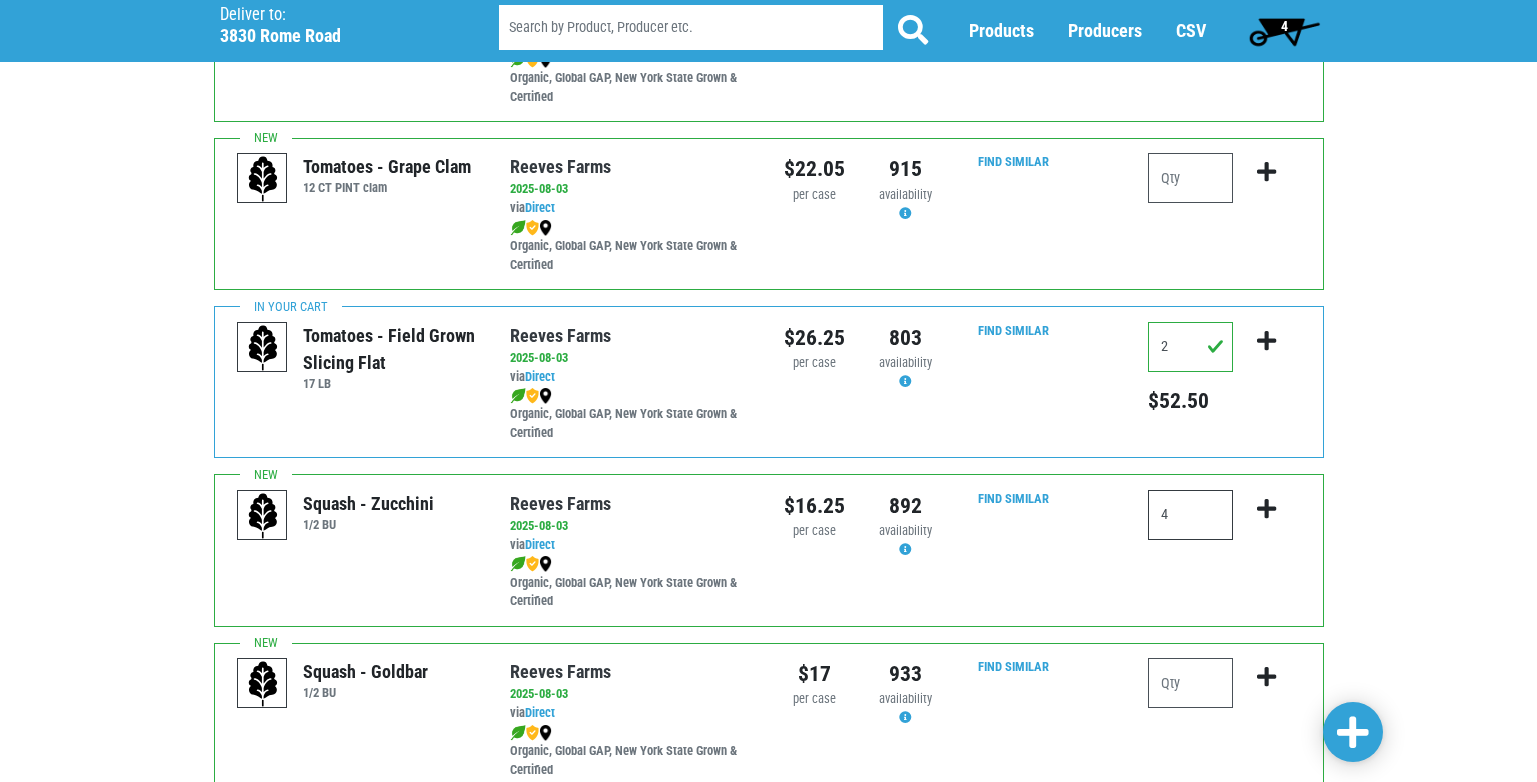 type on "4" 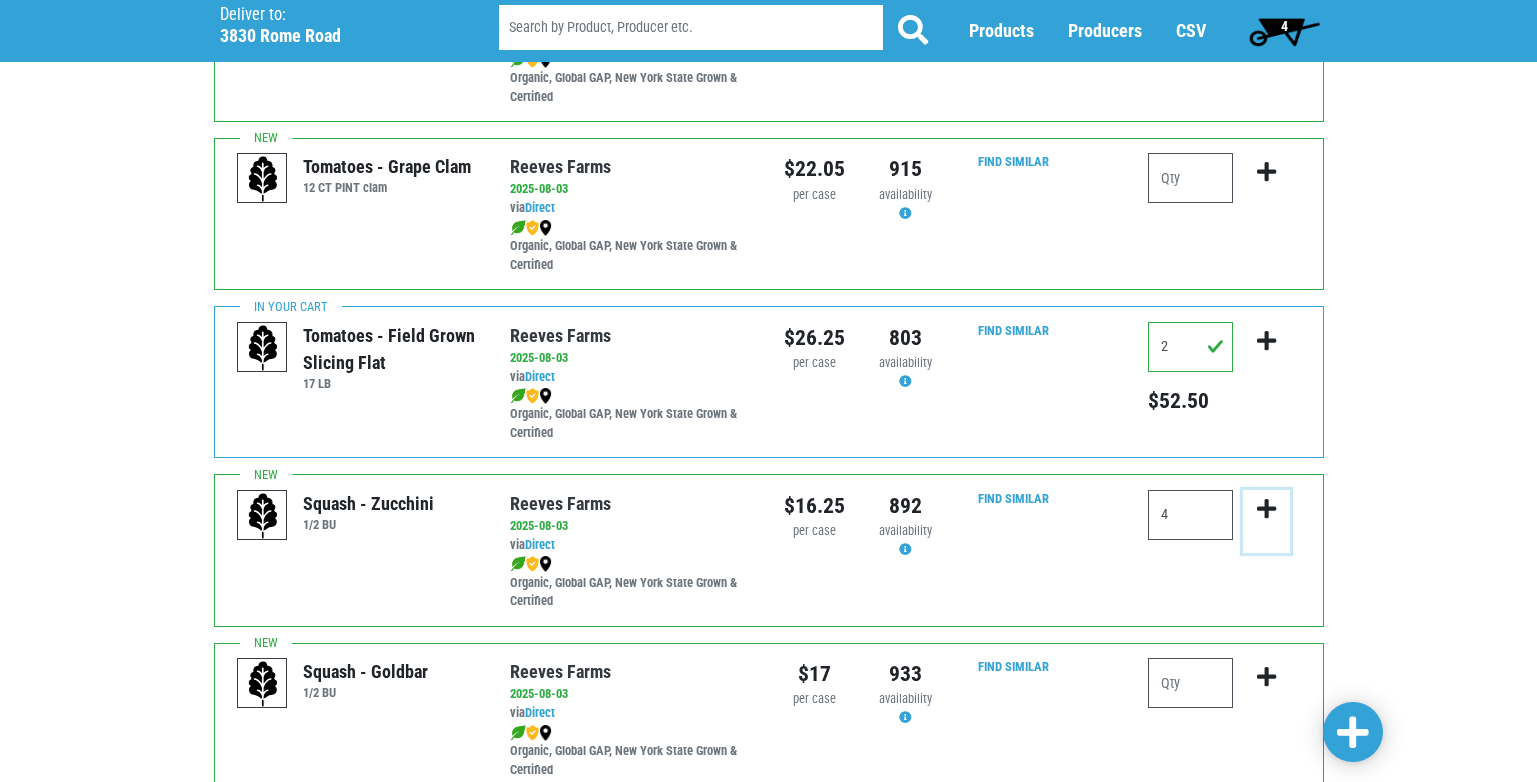 click at bounding box center [1266, 509] 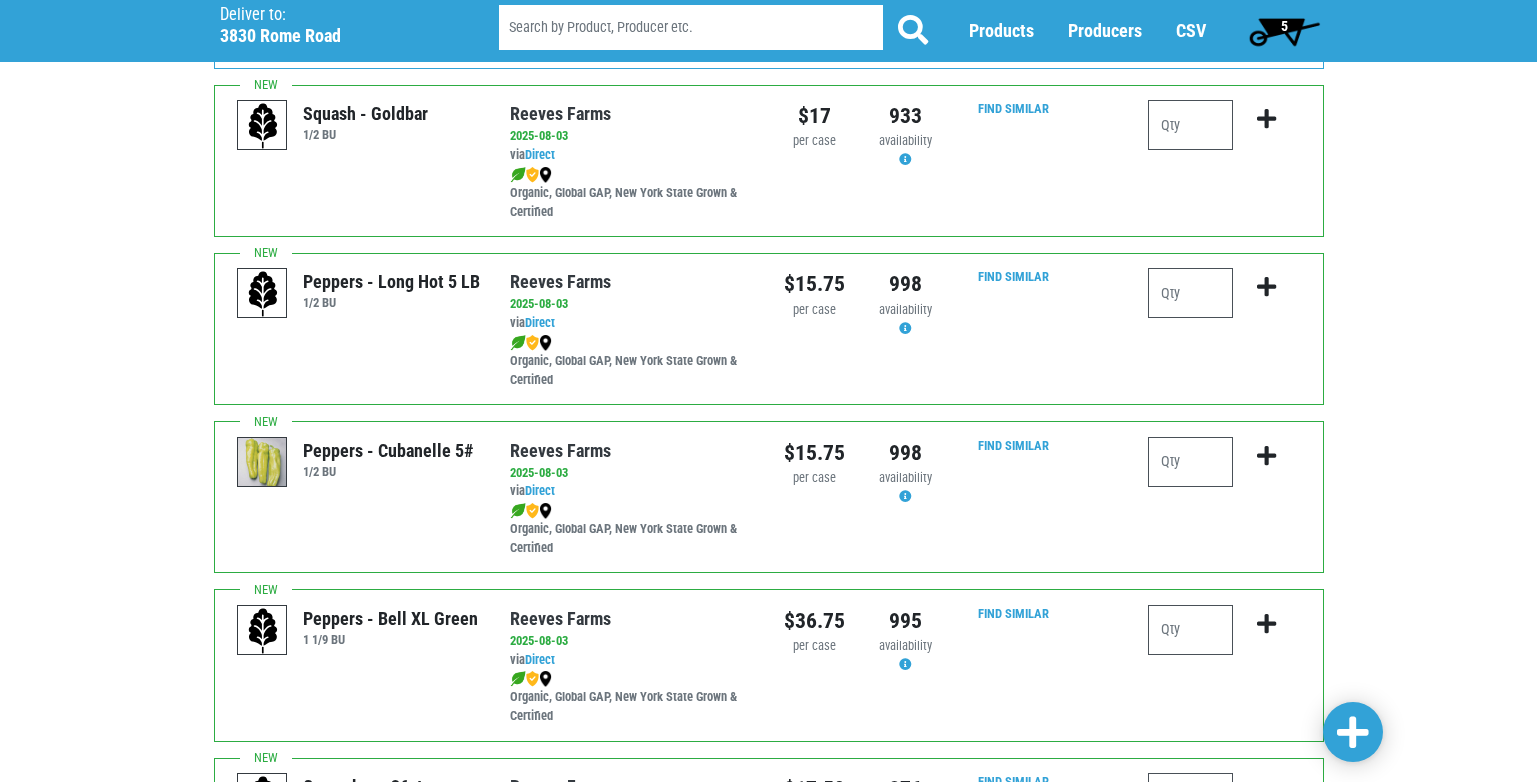 scroll, scrollTop: 1700, scrollLeft: 0, axis: vertical 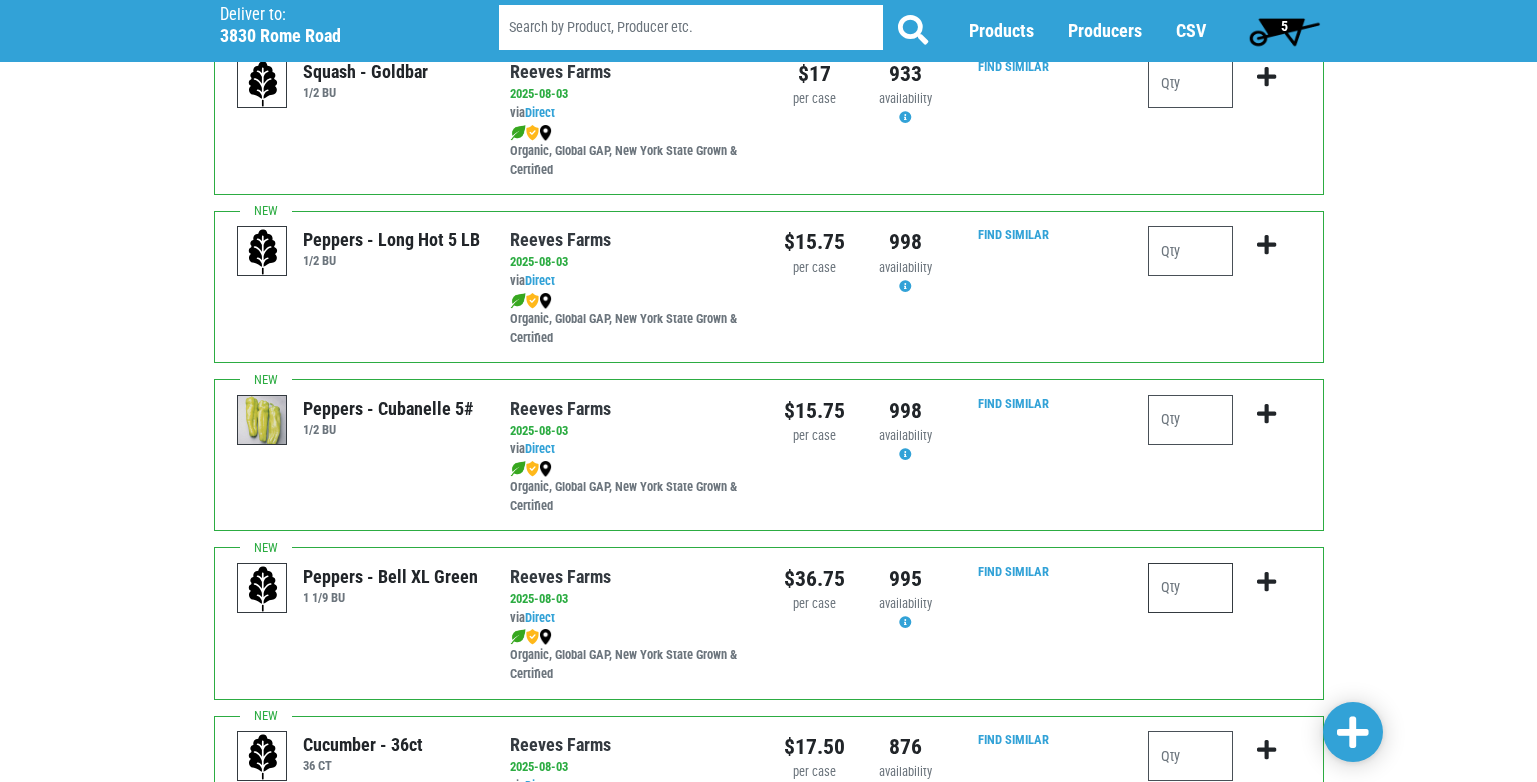 click at bounding box center (1190, 588) 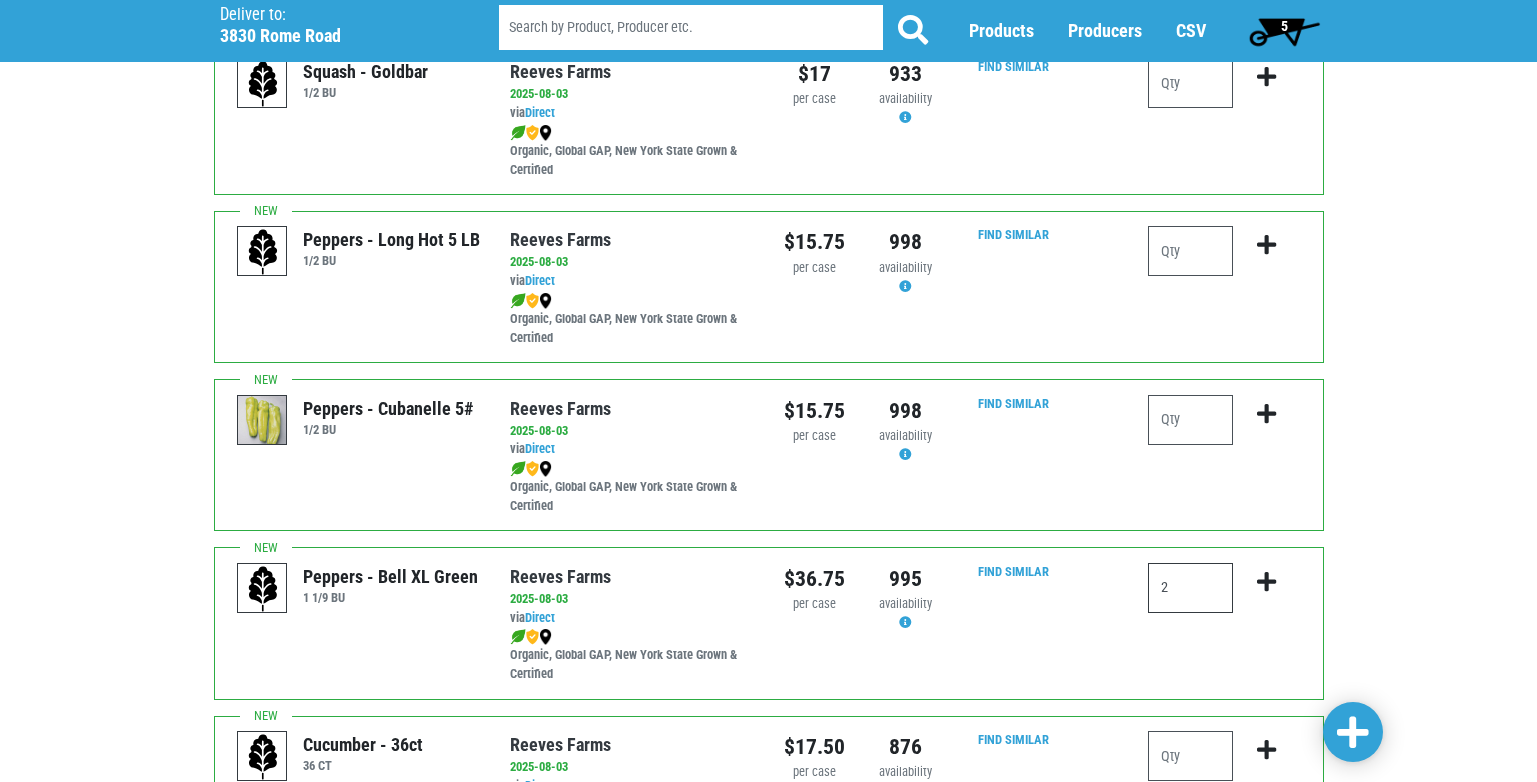 type on "2" 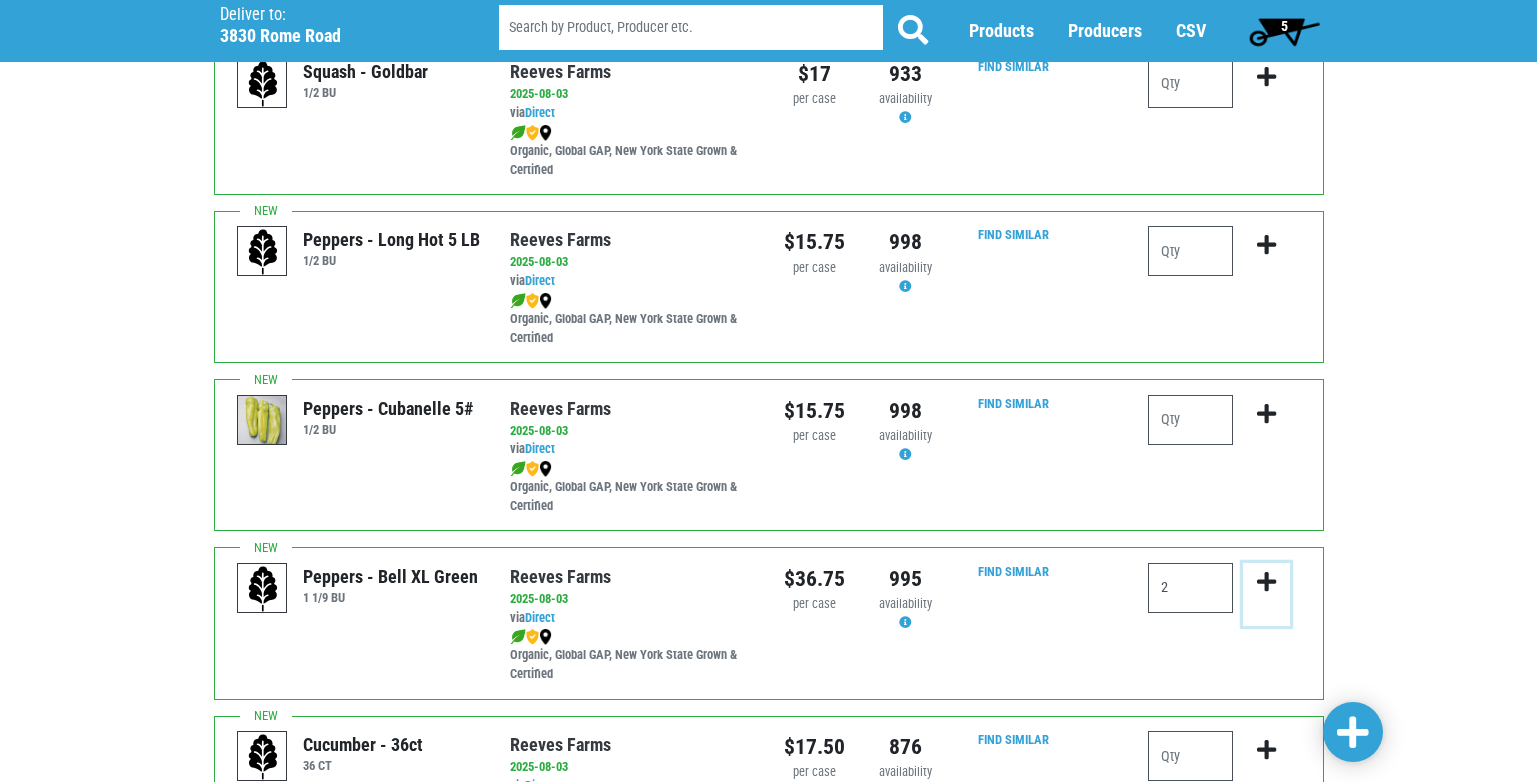 click at bounding box center (1266, 582) 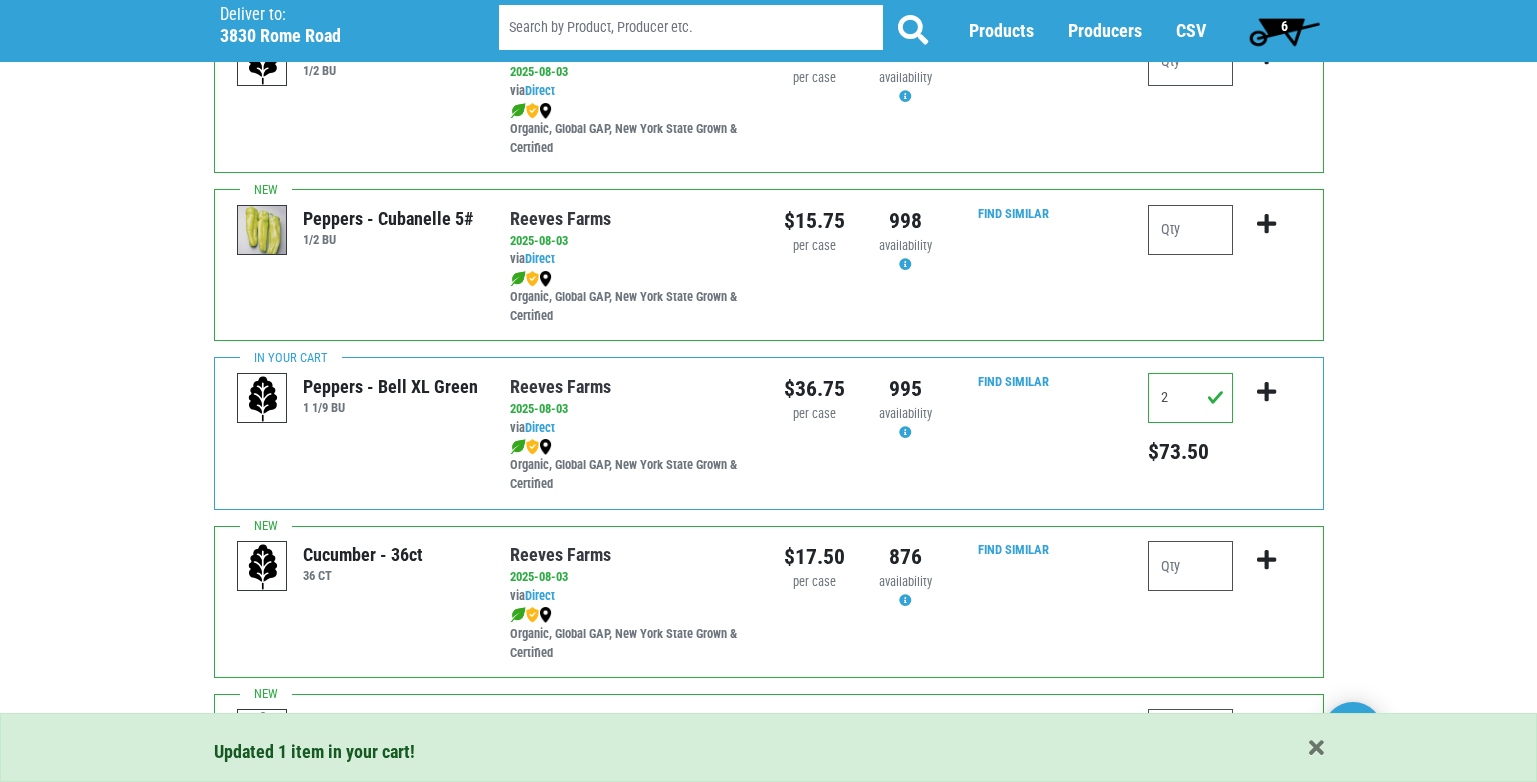 scroll, scrollTop: 1900, scrollLeft: 0, axis: vertical 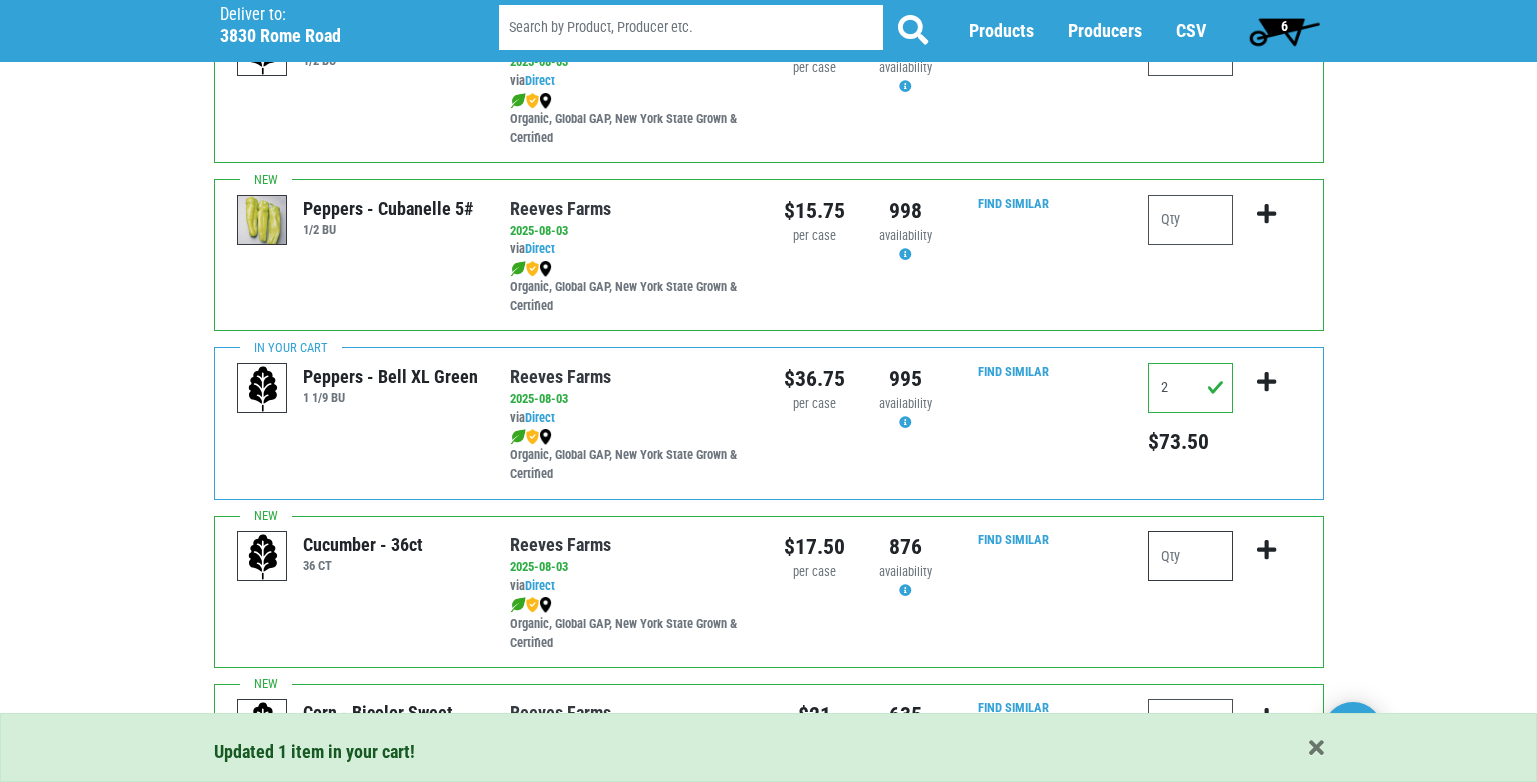 click at bounding box center [1190, 556] 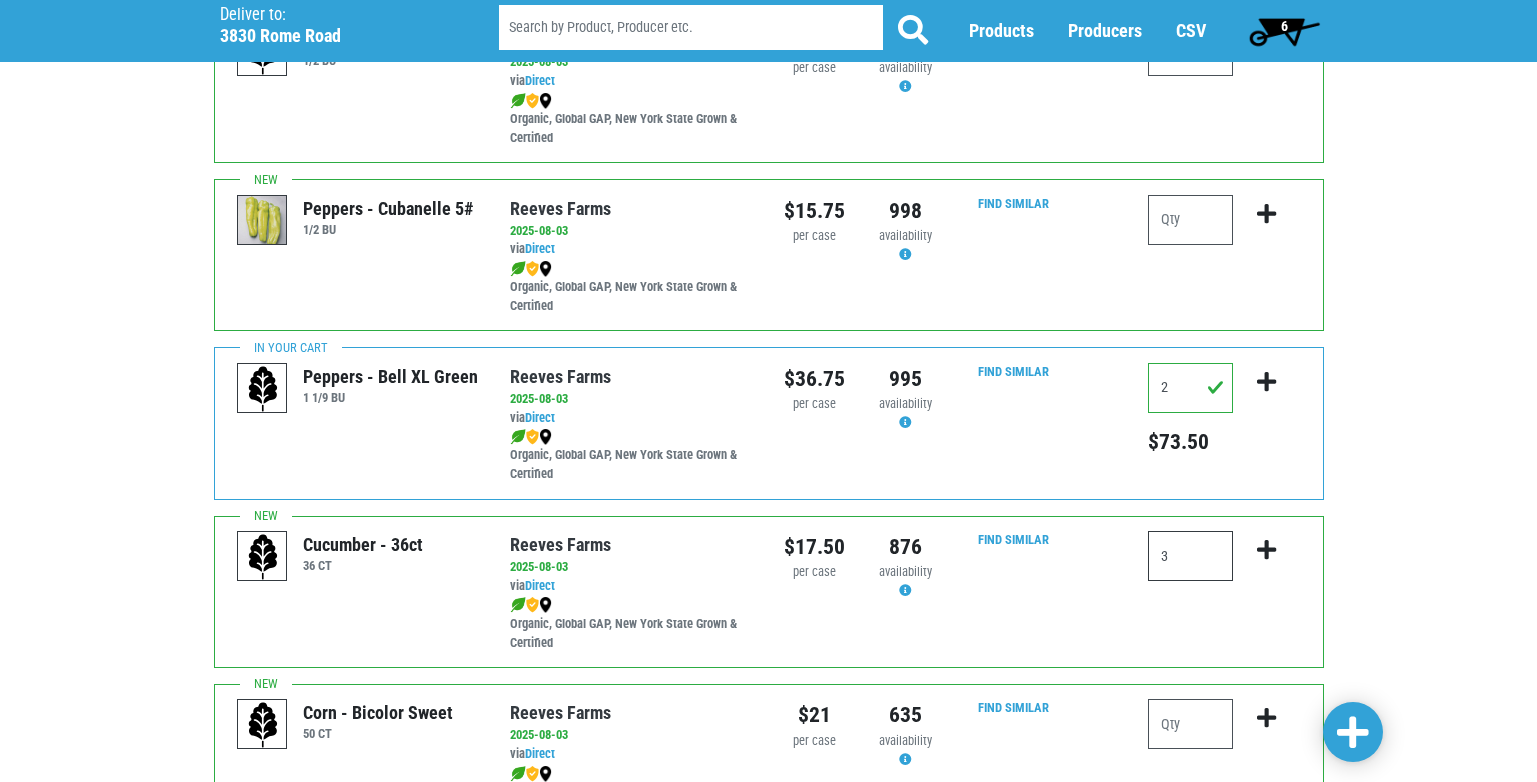 type on "3" 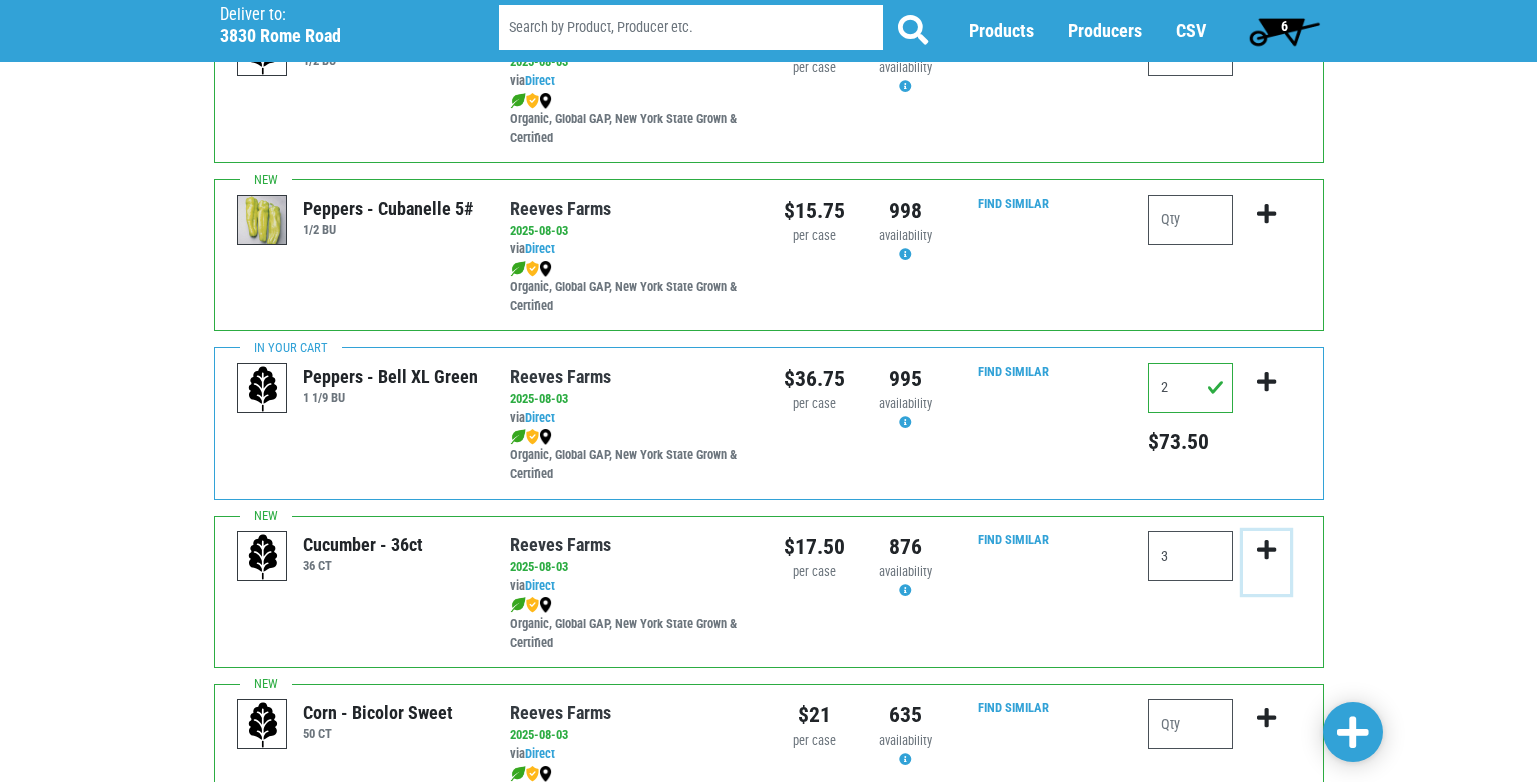 click at bounding box center [1266, 550] 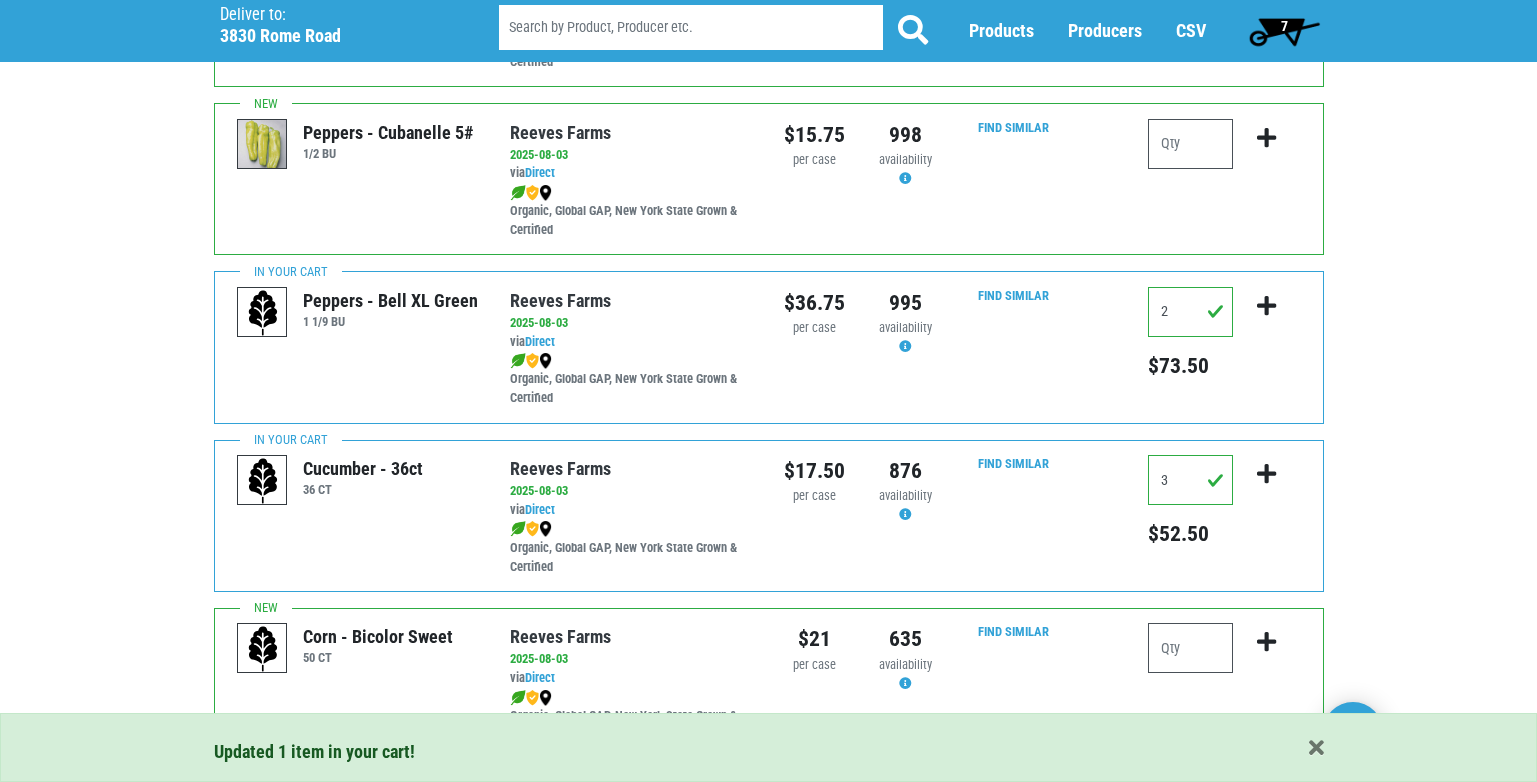 scroll, scrollTop: 2100, scrollLeft: 0, axis: vertical 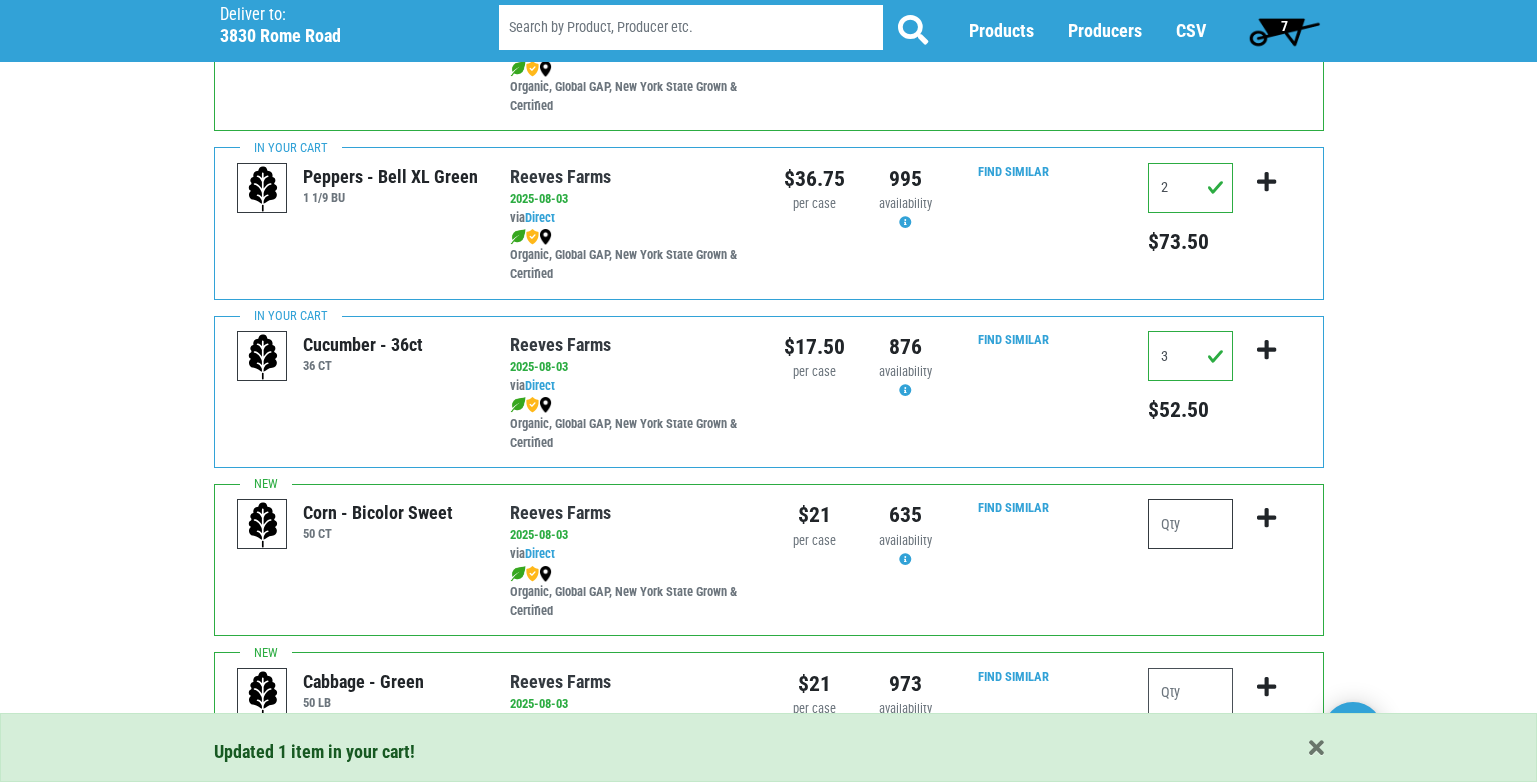 click at bounding box center [1190, 524] 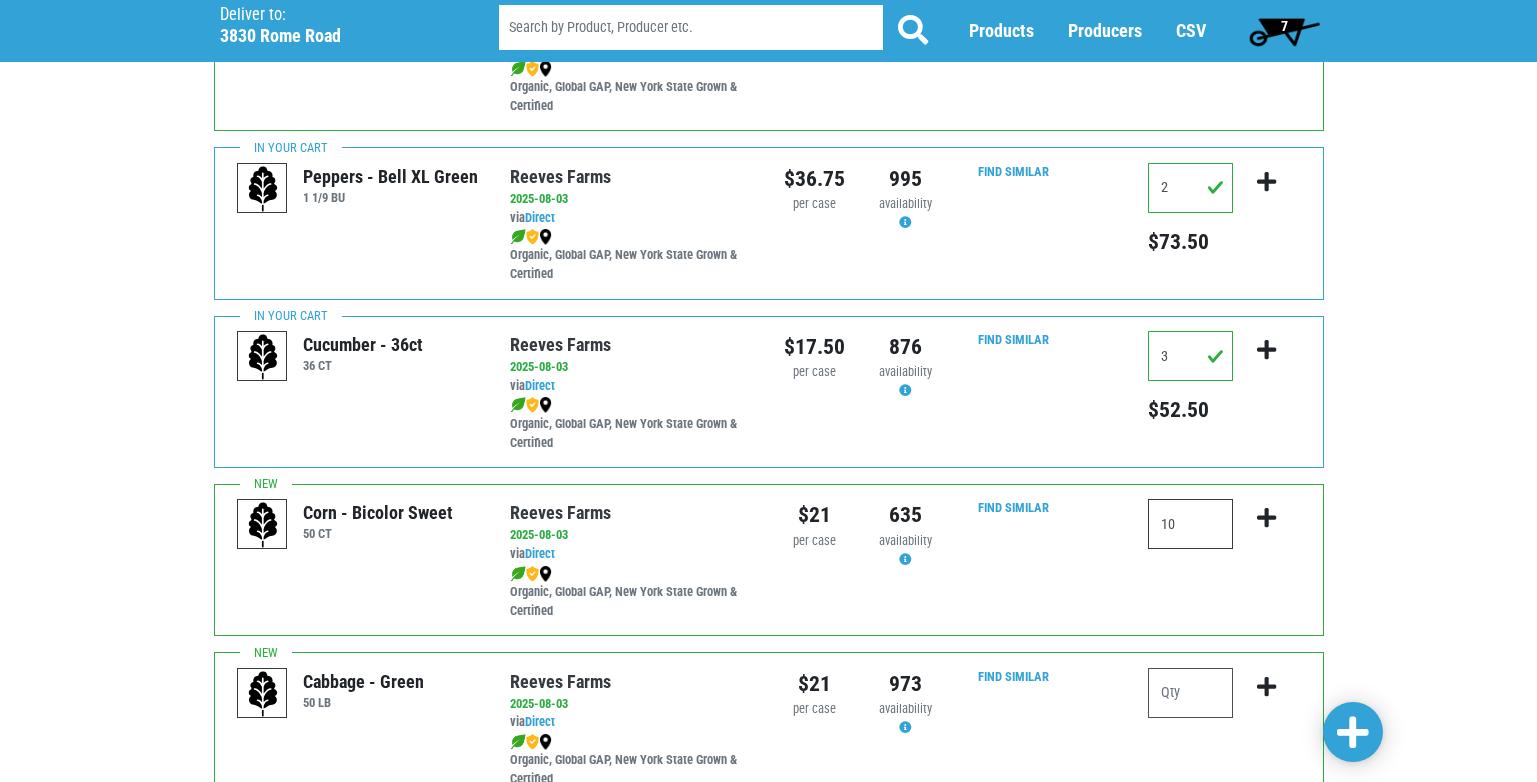 type on "10" 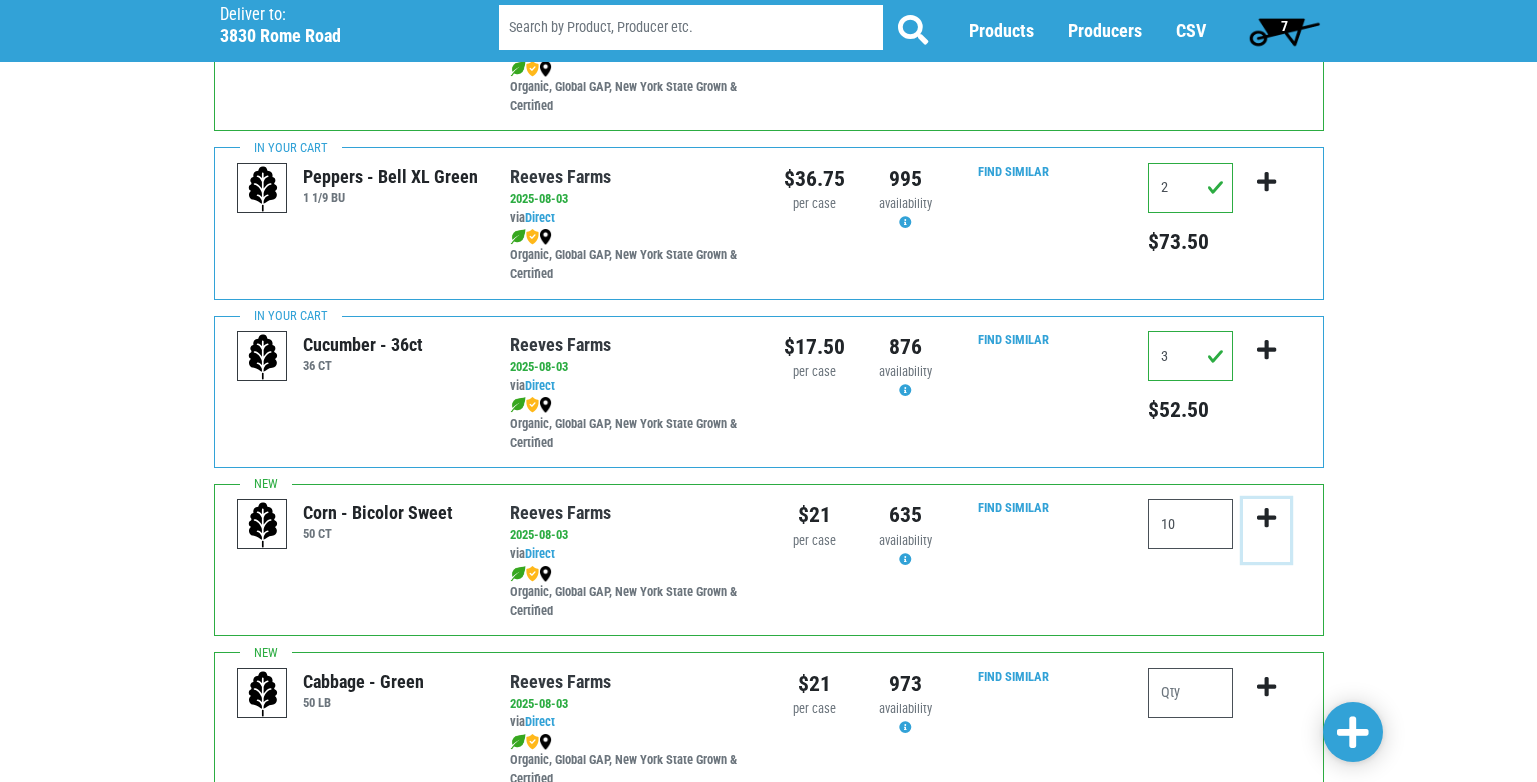 click at bounding box center (1266, 518) 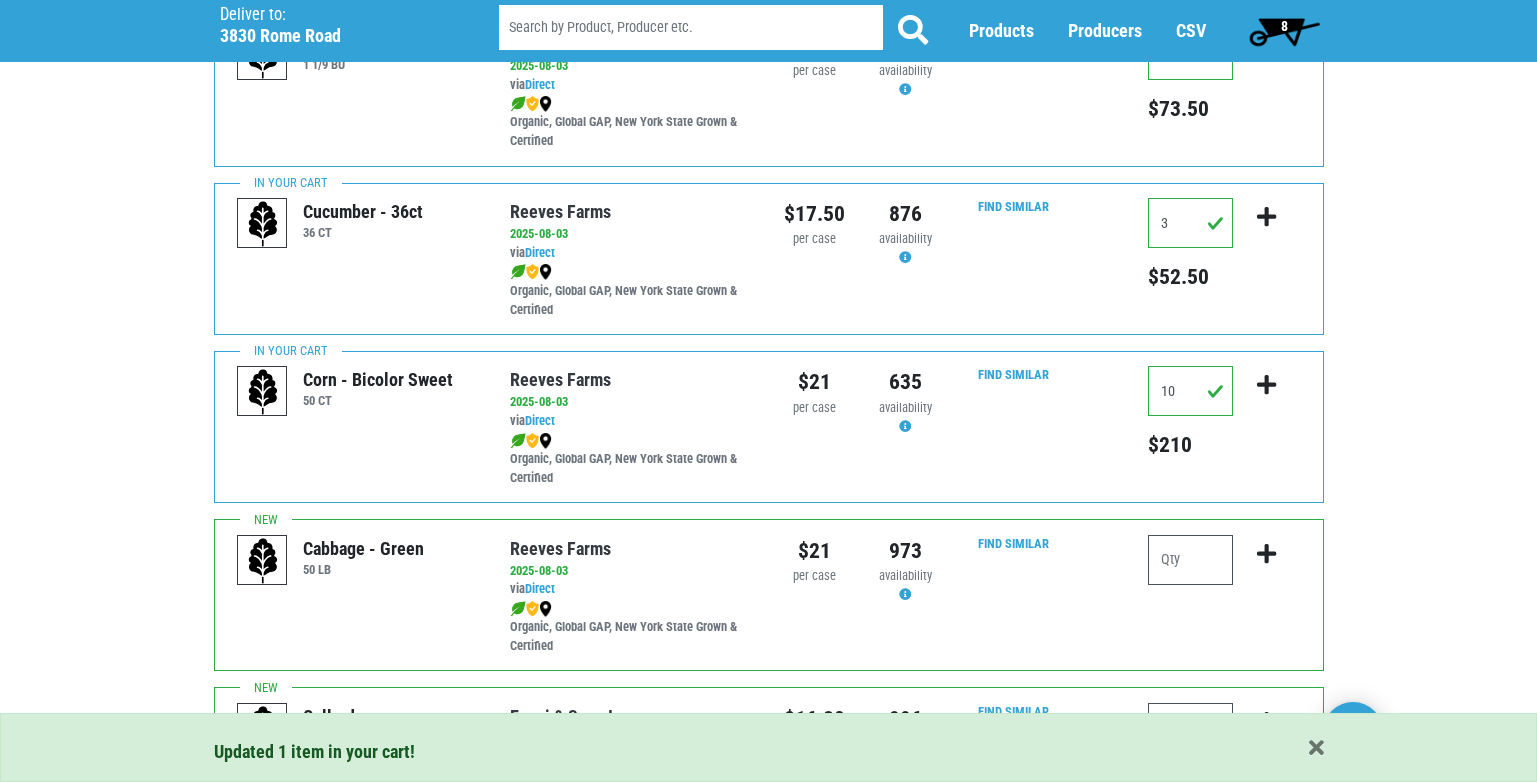scroll, scrollTop: 2400, scrollLeft: 0, axis: vertical 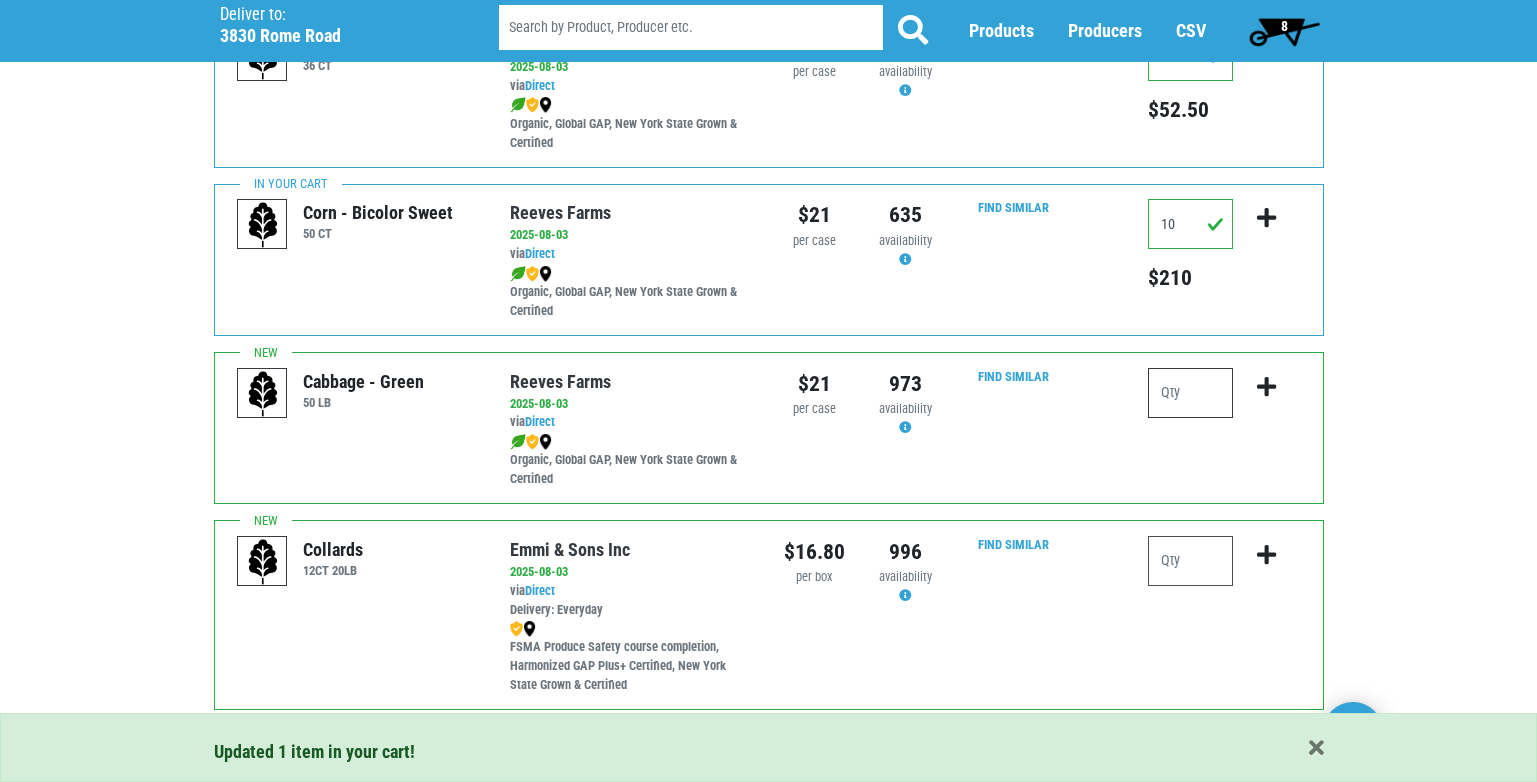 click at bounding box center [1190, 393] 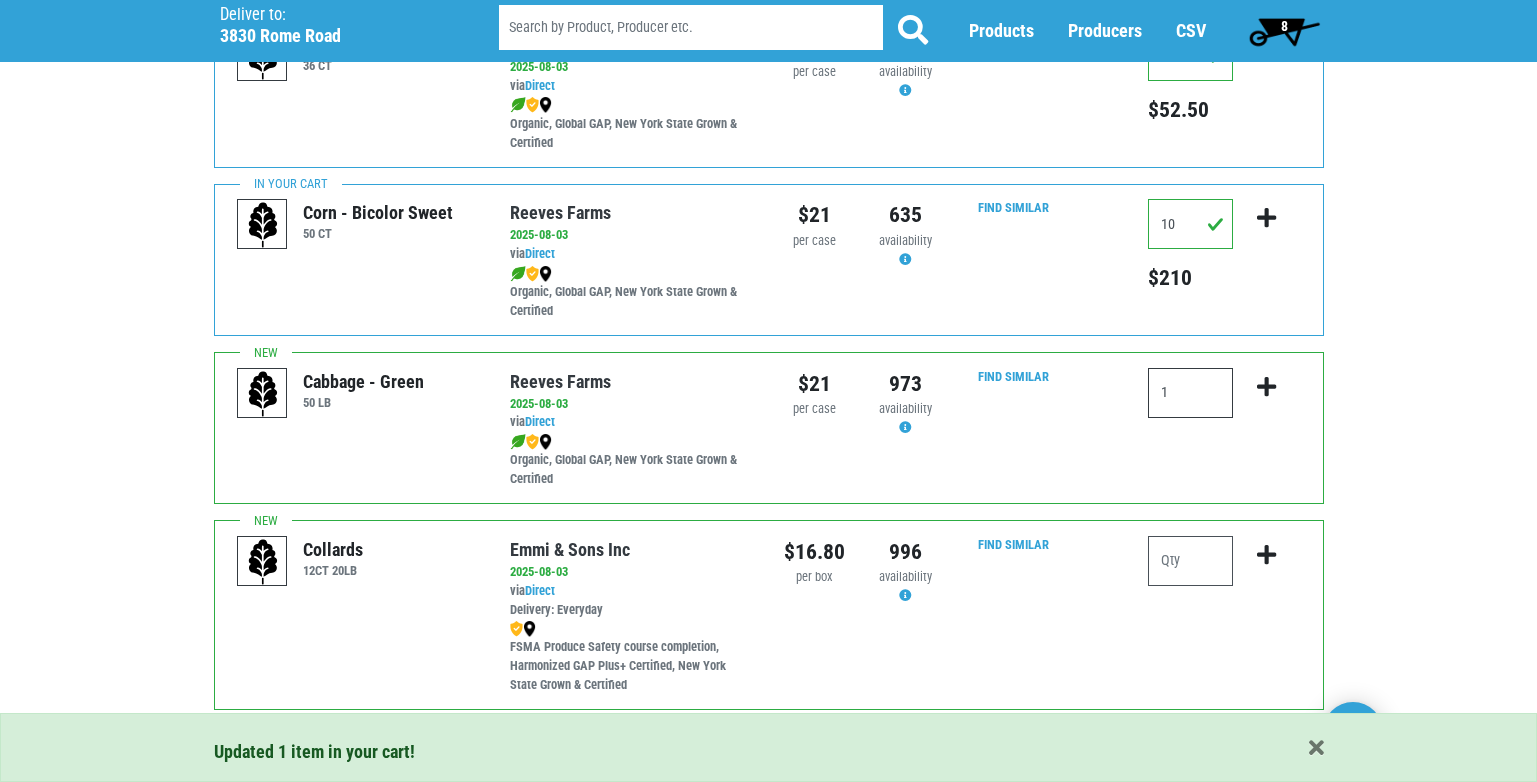 type on "1" 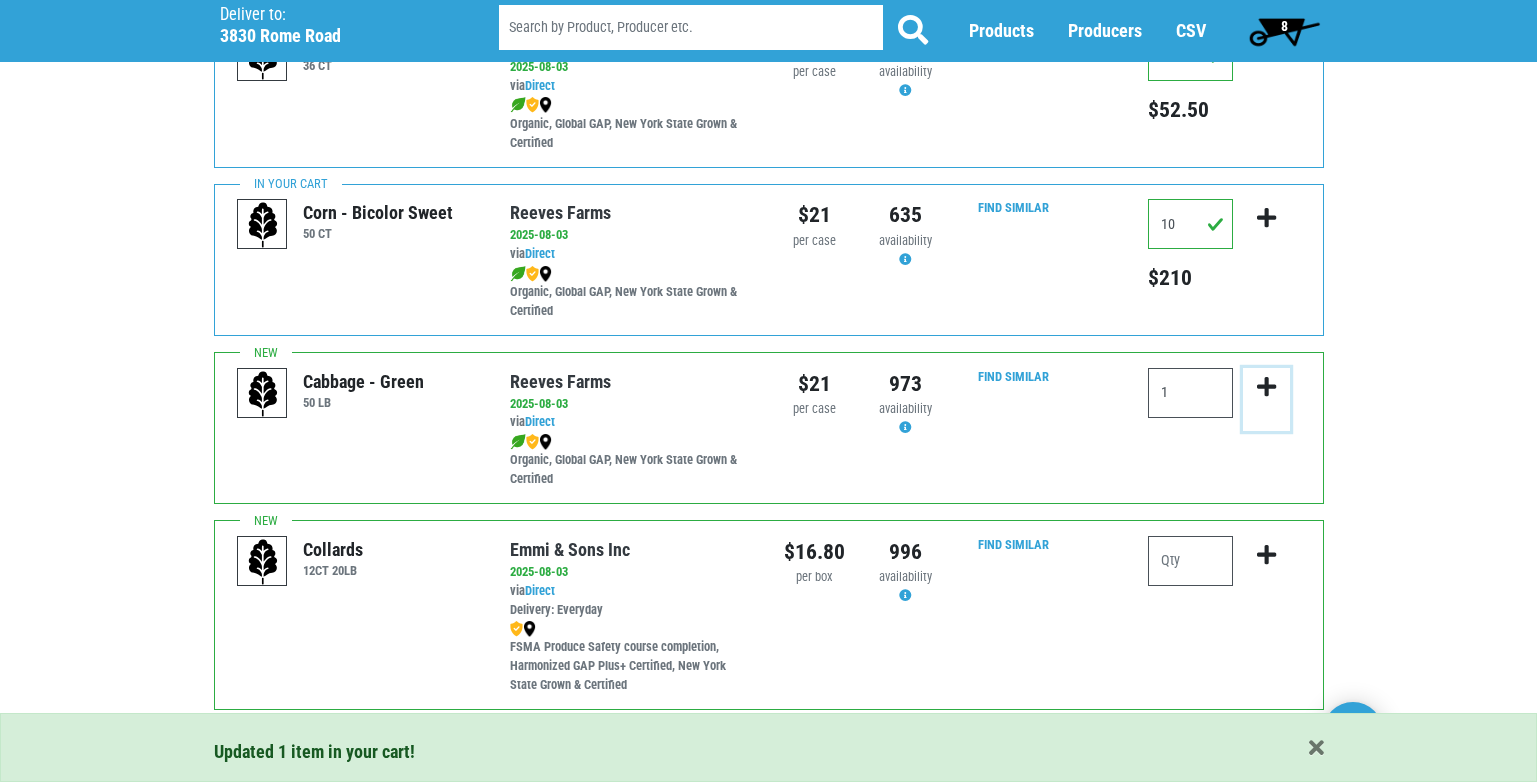 click at bounding box center (1266, 387) 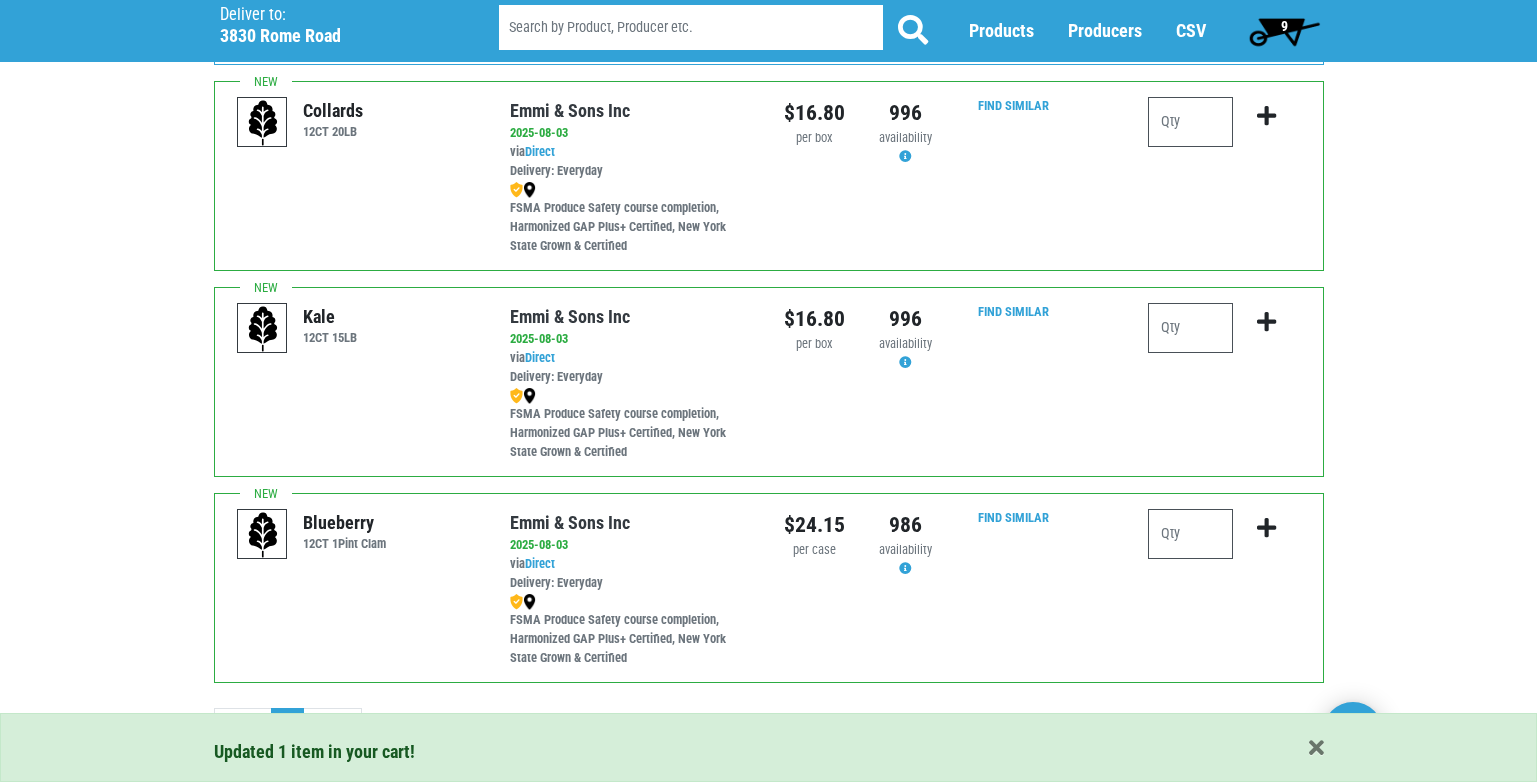 scroll, scrollTop: 2867, scrollLeft: 0, axis: vertical 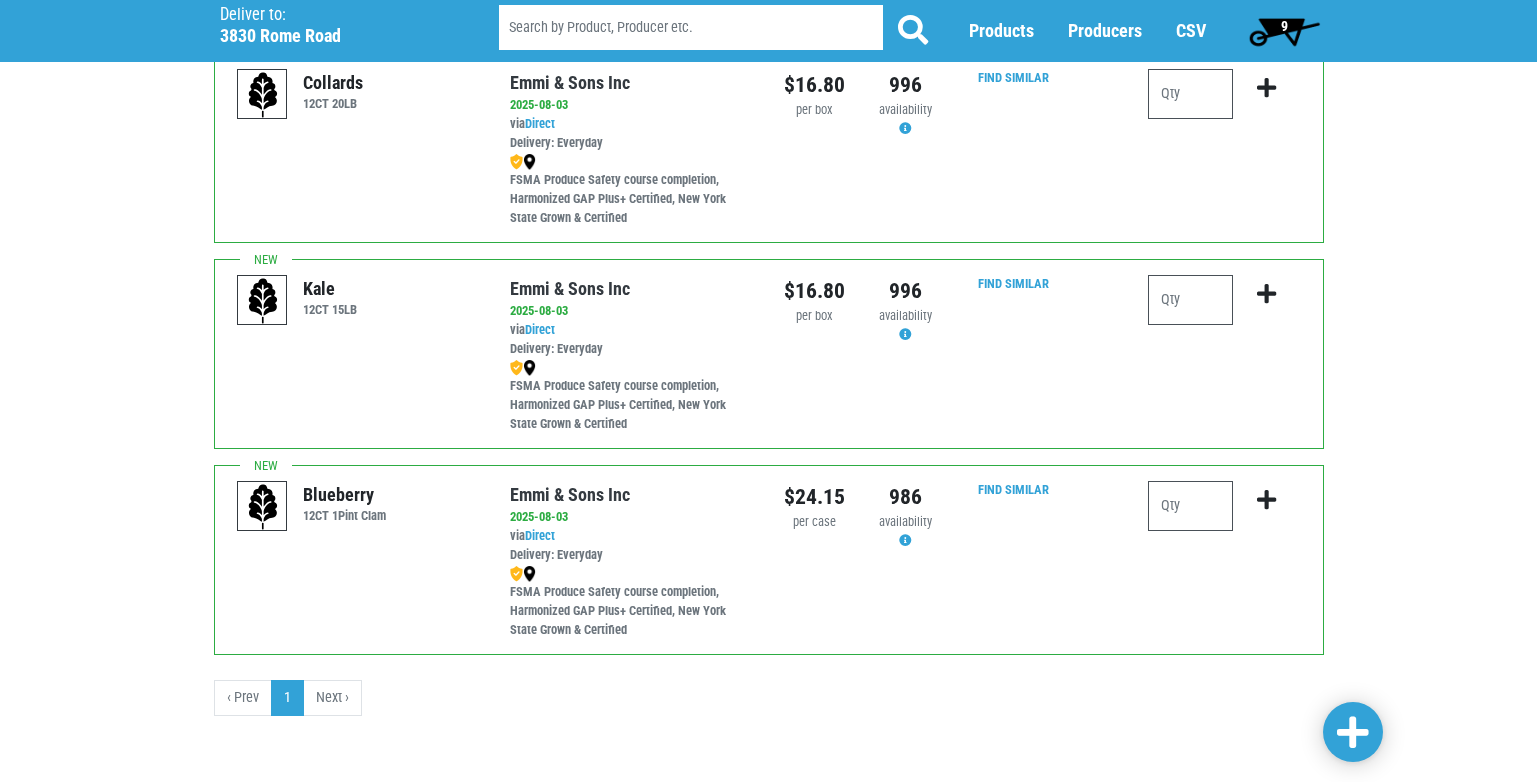 click on "Next ›" at bounding box center (333, 698) 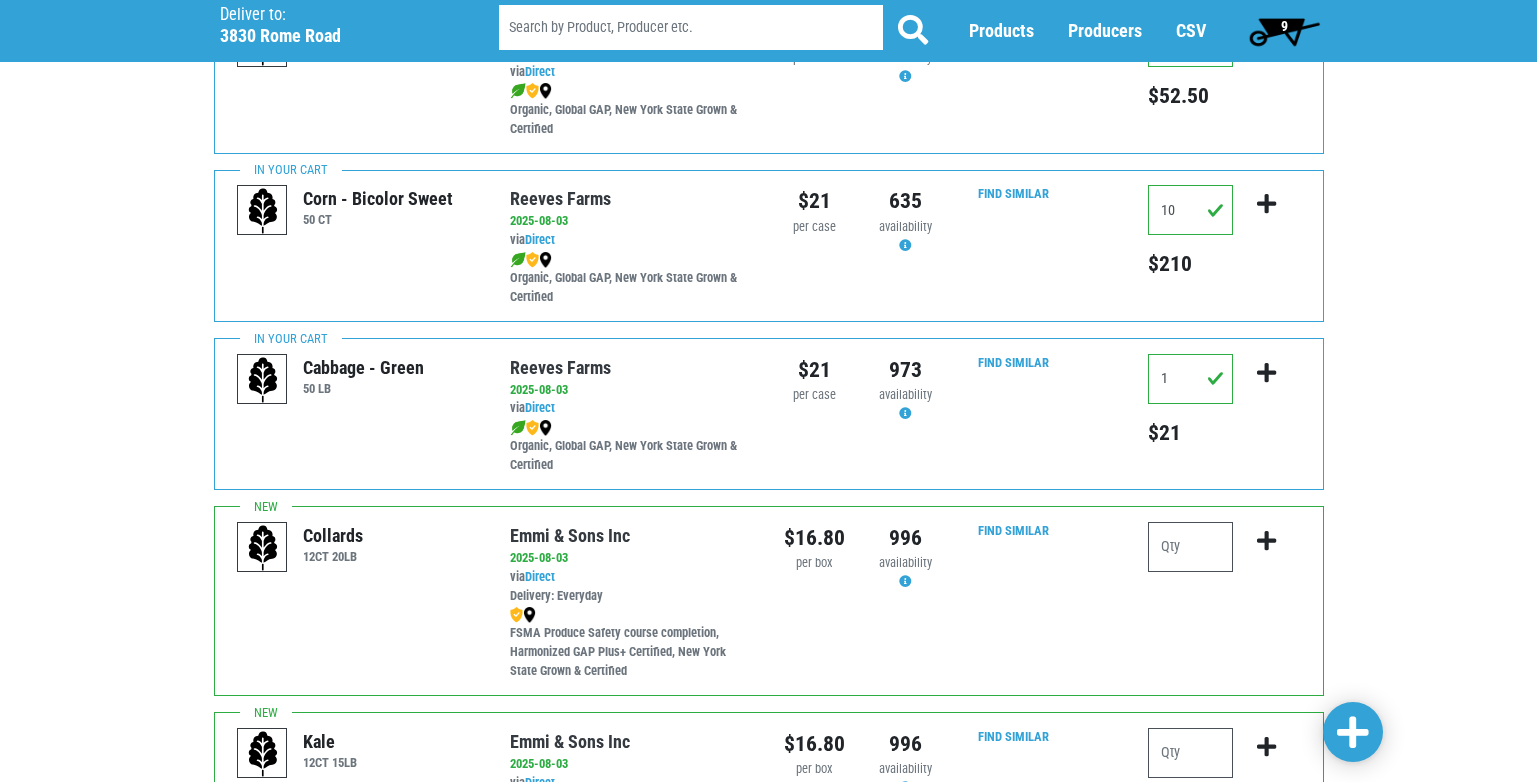 scroll, scrollTop: 2267, scrollLeft: 0, axis: vertical 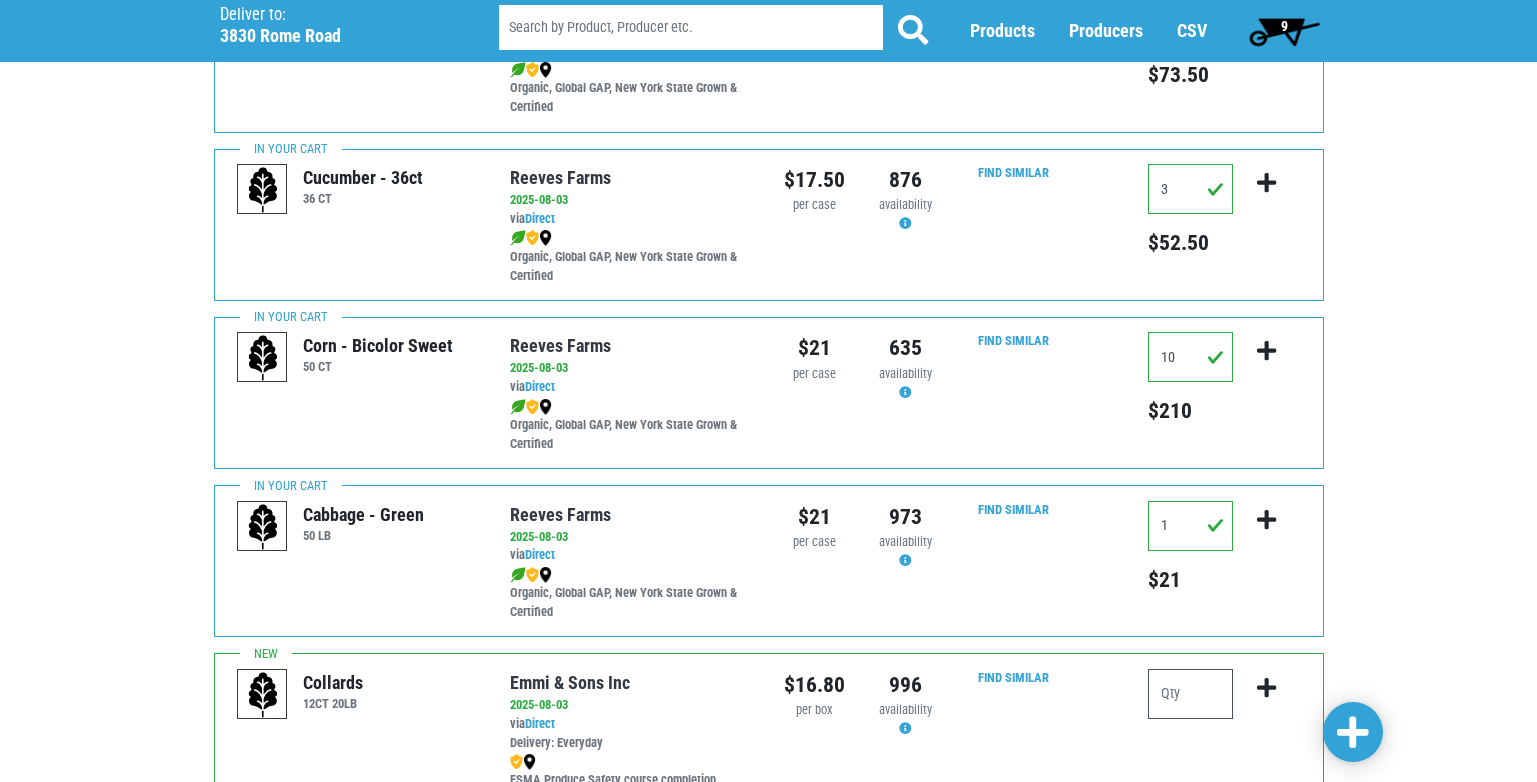 click on "9" at bounding box center (1284, 26) 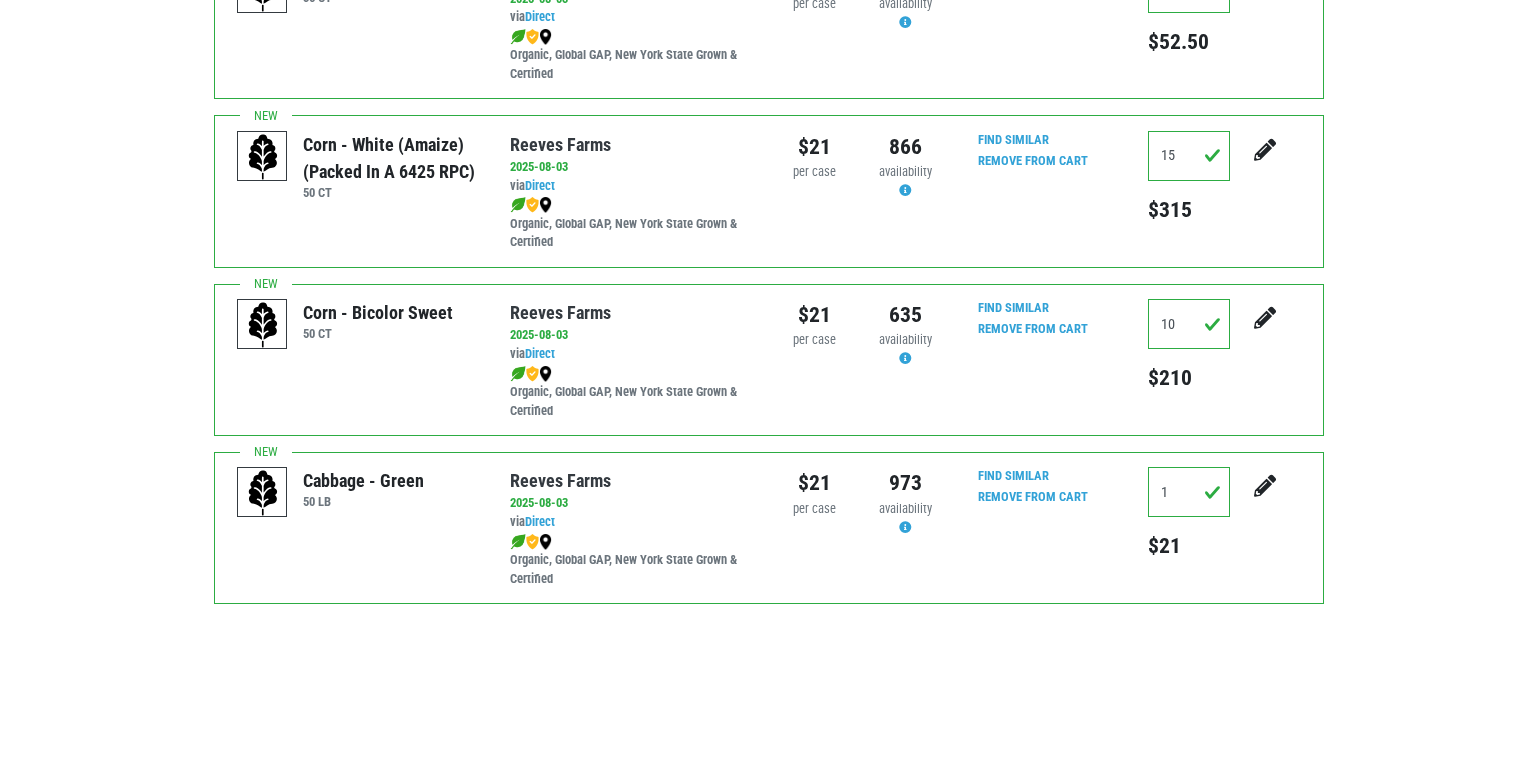 scroll, scrollTop: 0, scrollLeft: 0, axis: both 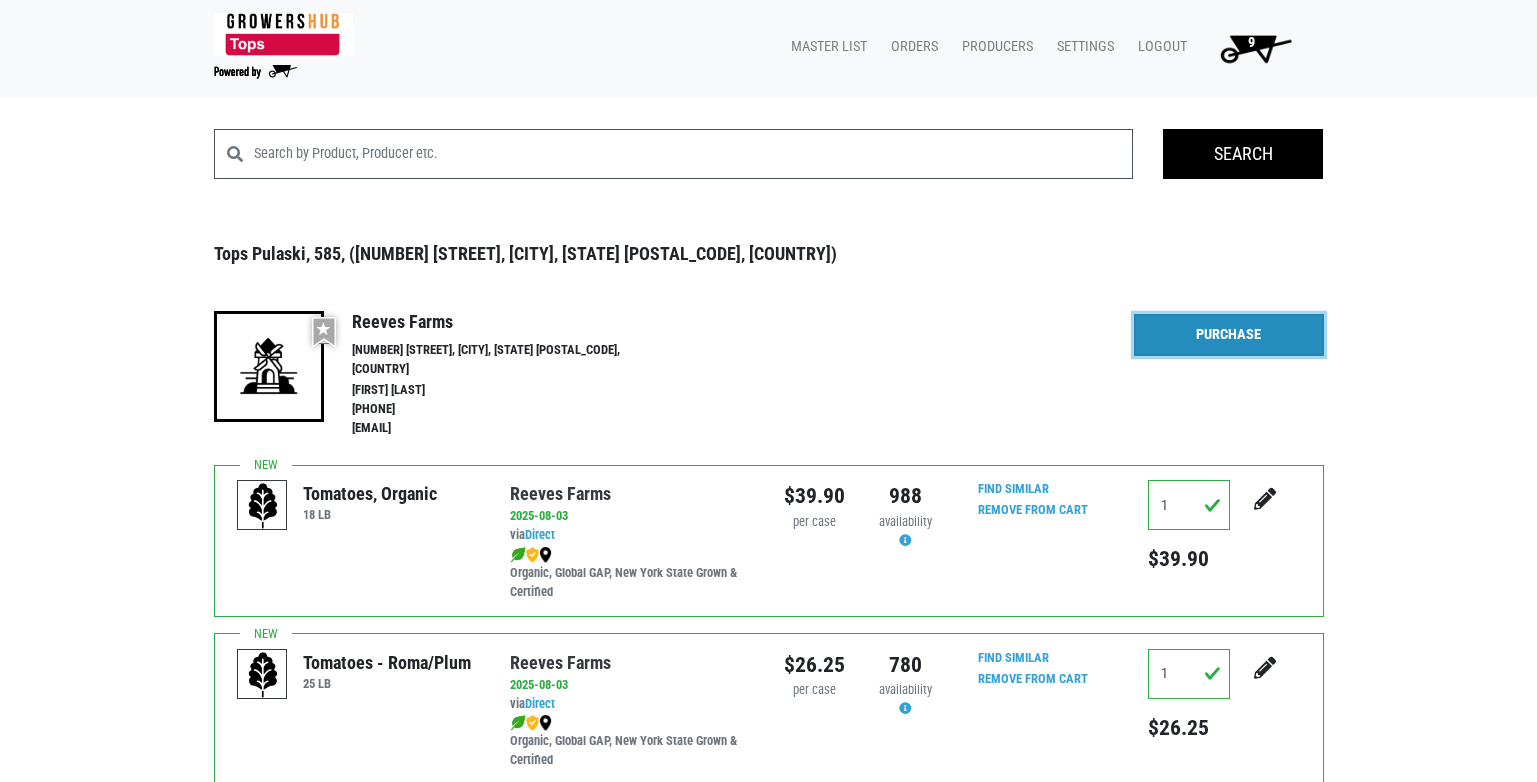 click on "Purchase" at bounding box center (1229, 335) 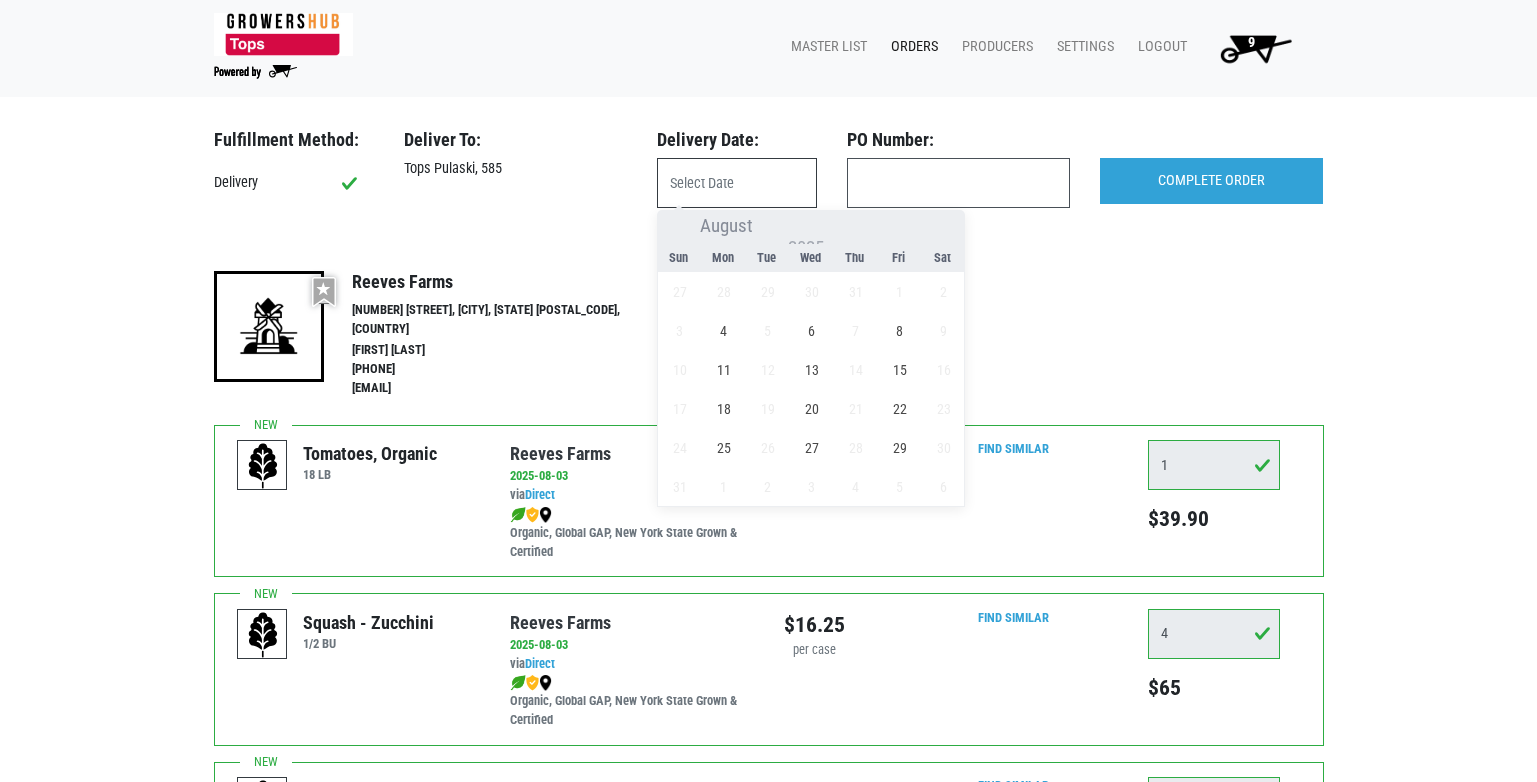 click at bounding box center (737, 183) 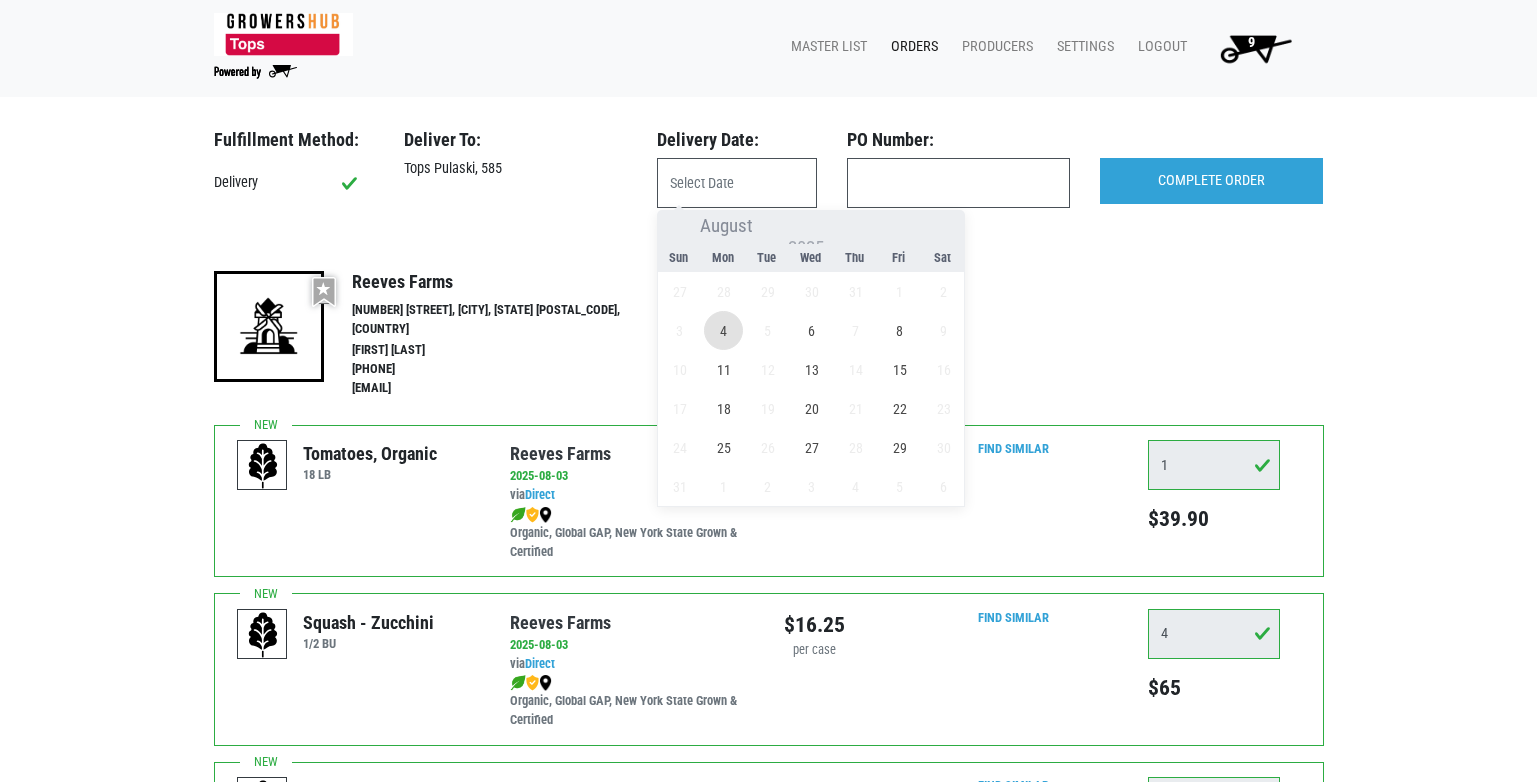 click on "4" at bounding box center (723, 330) 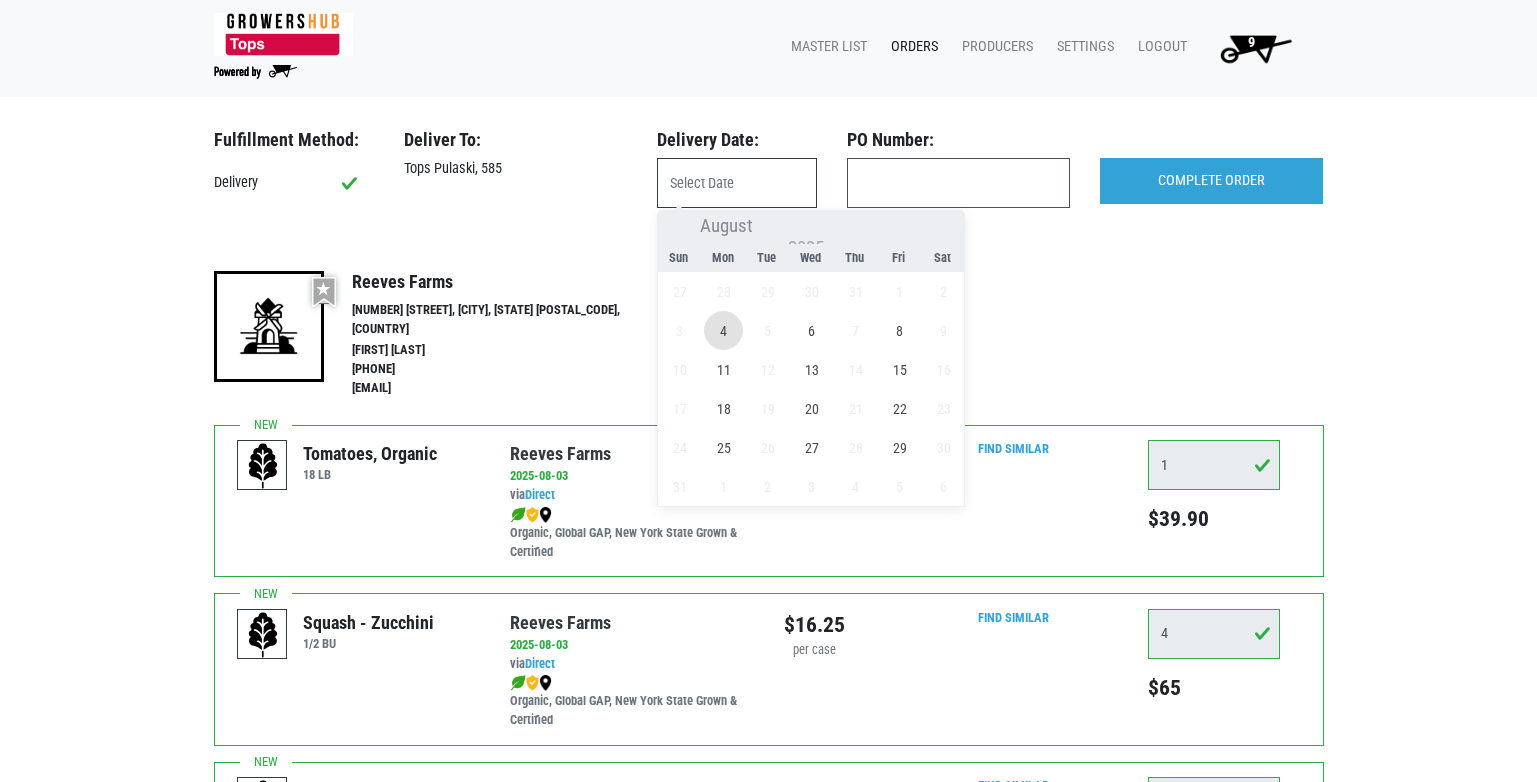 type on "2025-08-04" 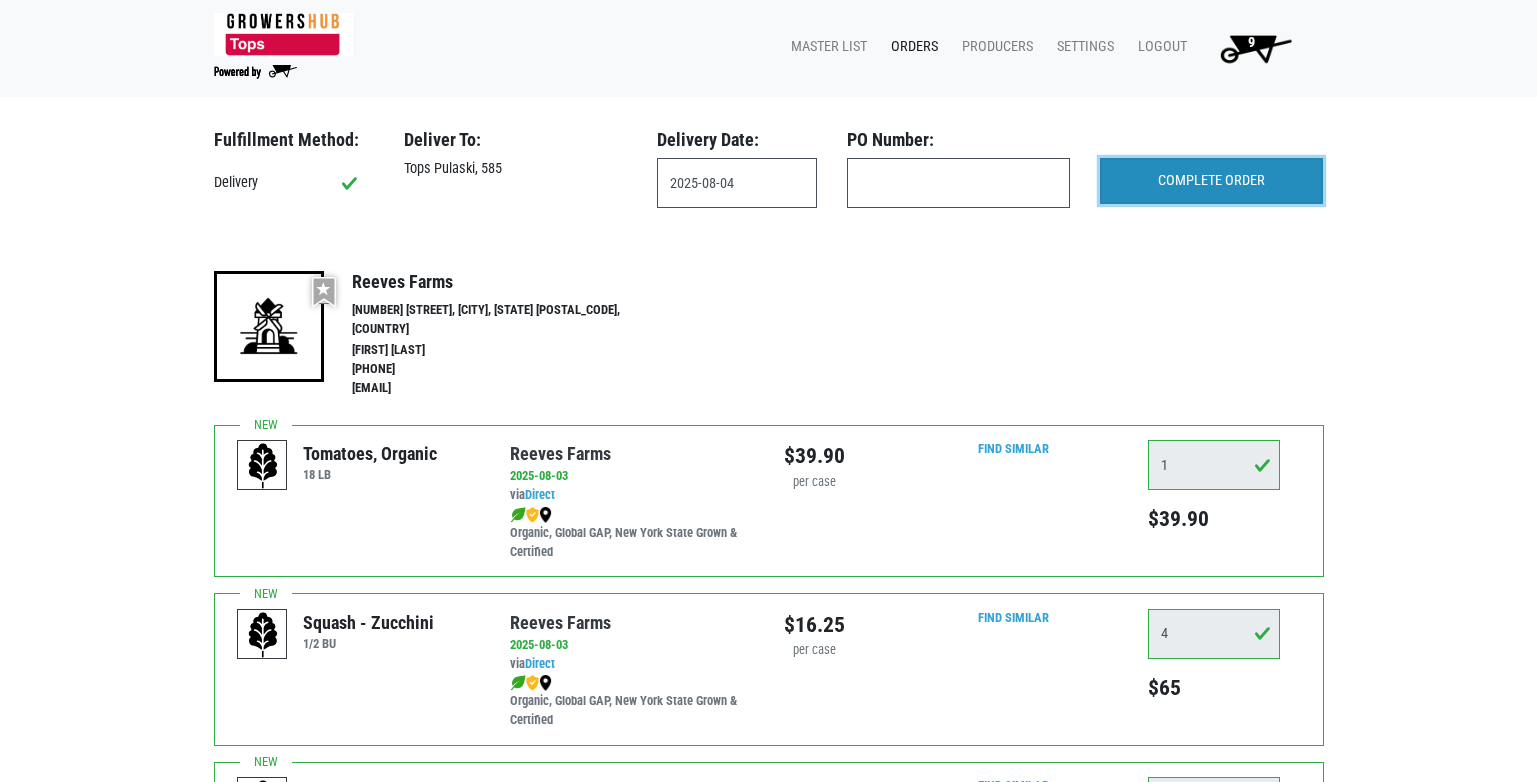 click on "COMPLETE ORDER" at bounding box center [1211, 181] 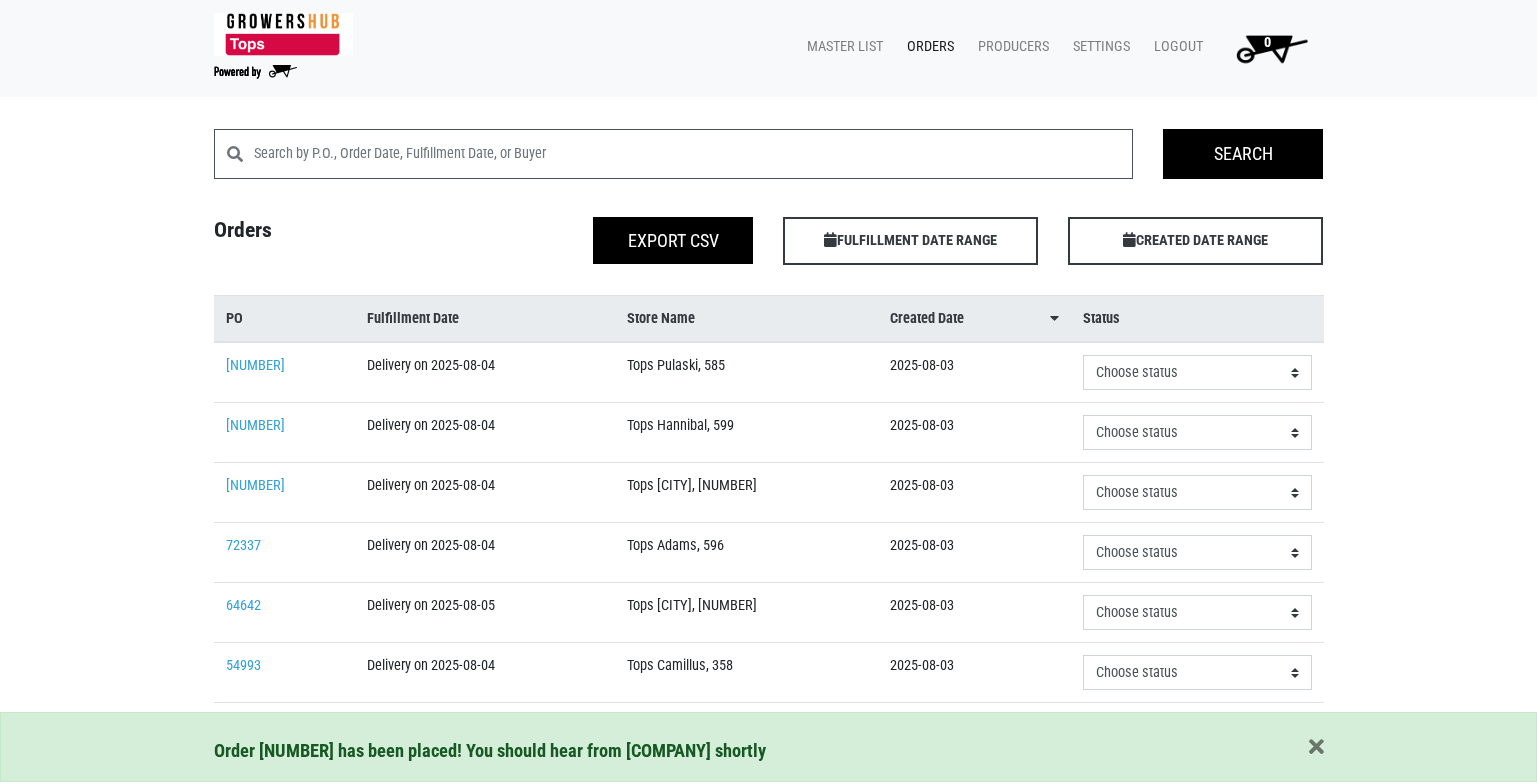 scroll, scrollTop: 0, scrollLeft: 0, axis: both 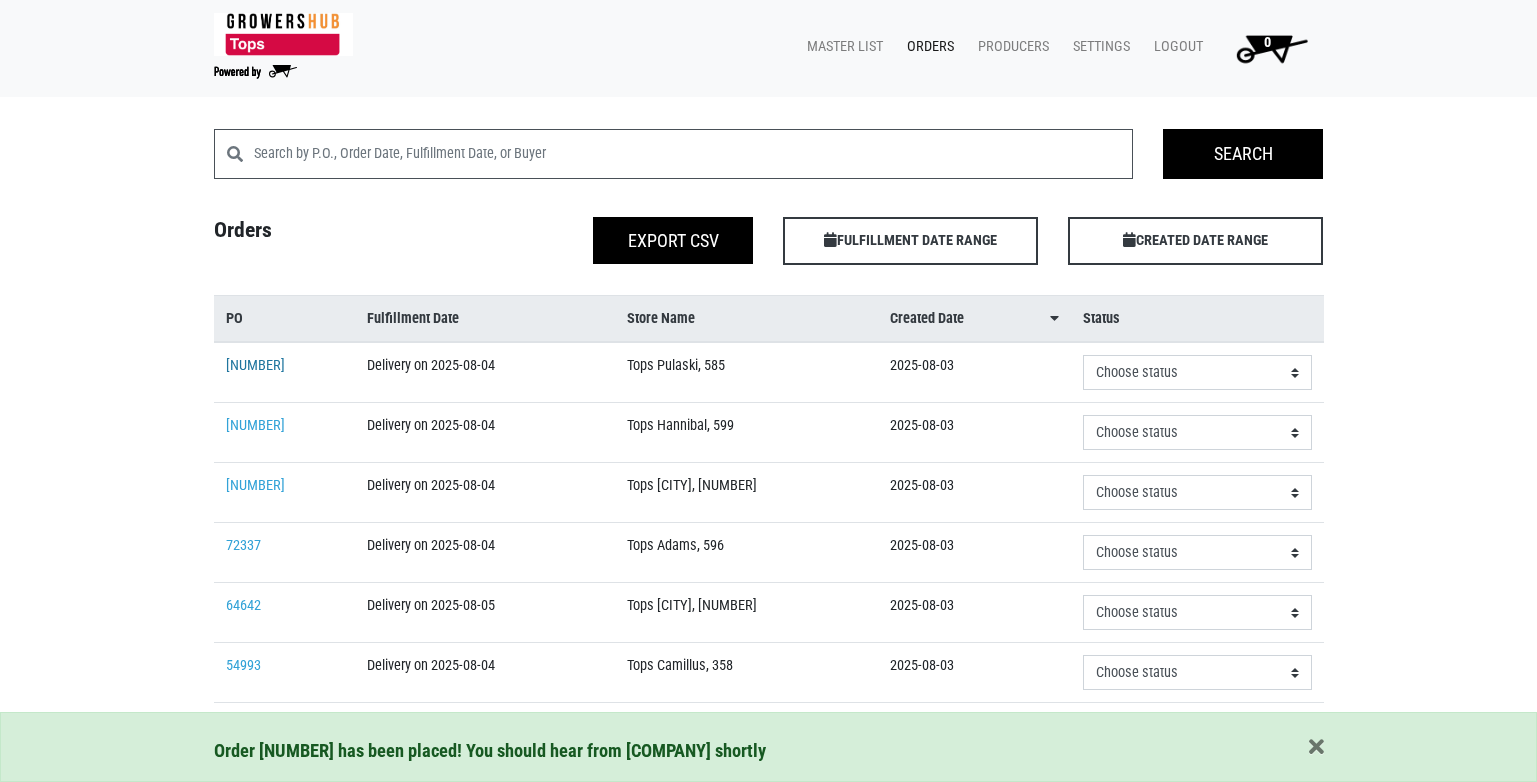 click on "[NUMBER]" at bounding box center [255, 365] 